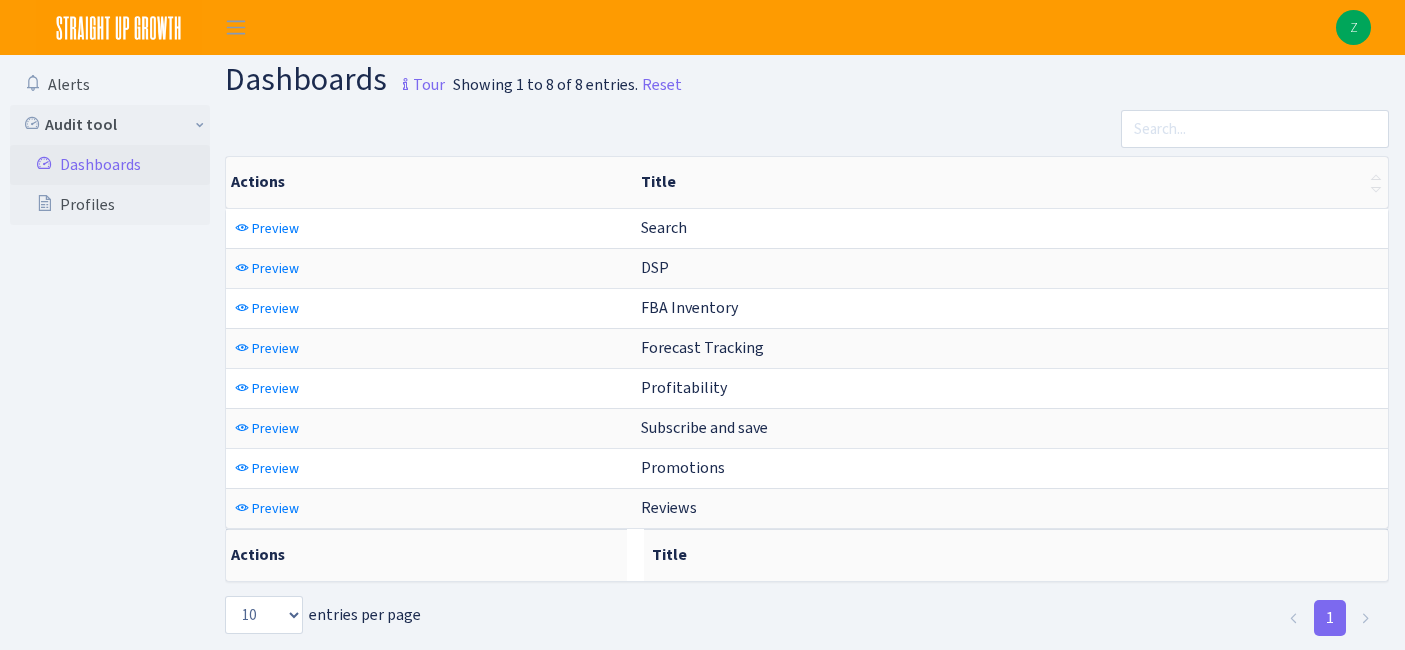 scroll, scrollTop: 0, scrollLeft: 0, axis: both 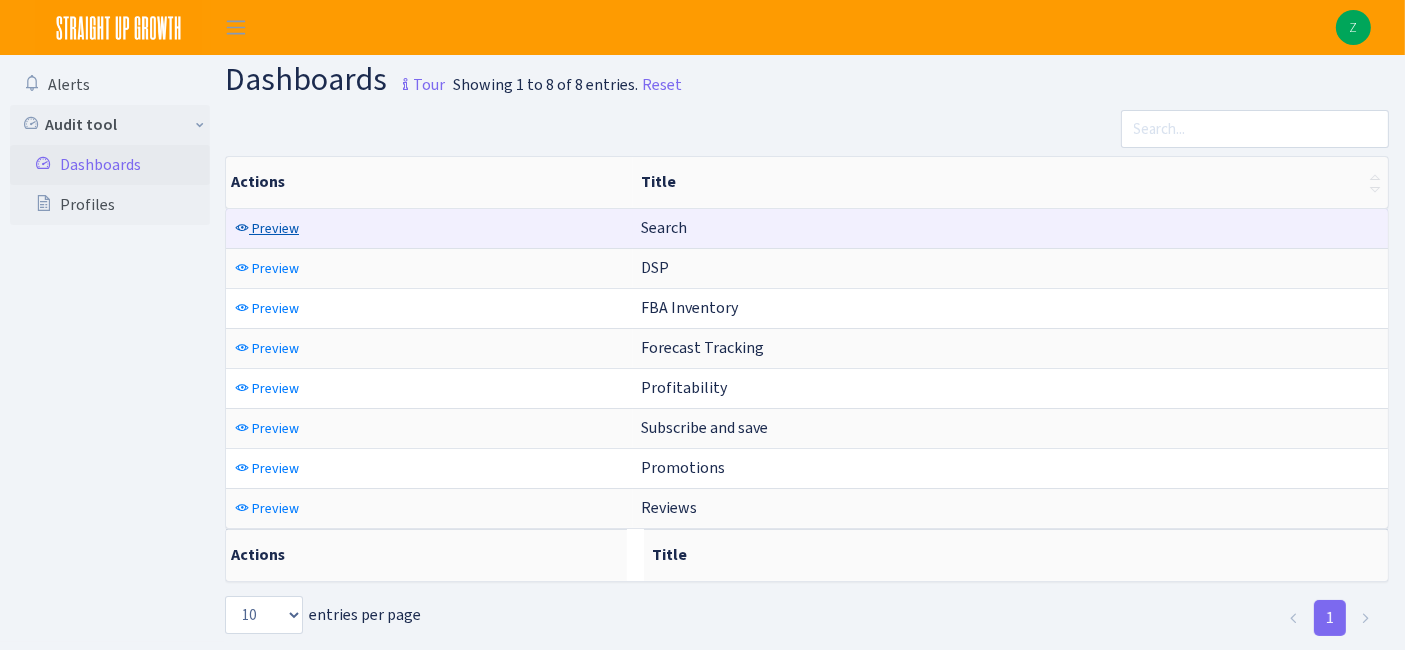 click on "Preview" at bounding box center [275, 228] 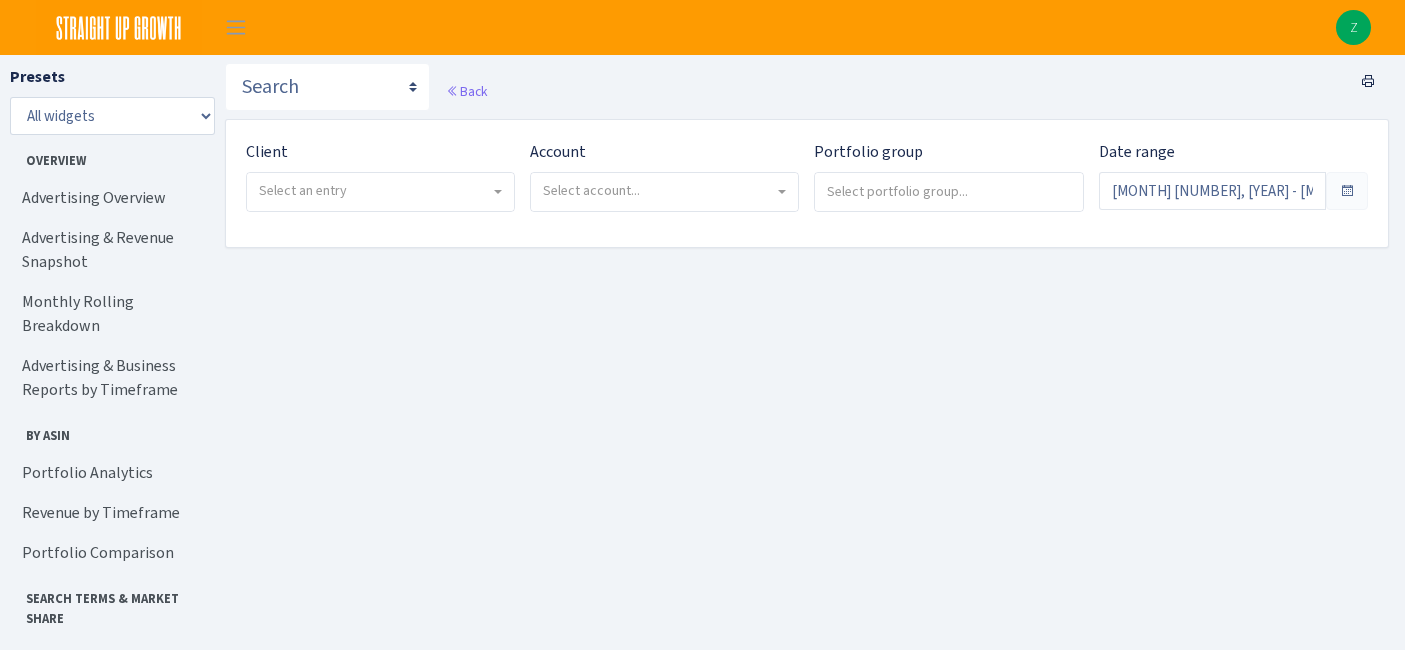 scroll, scrollTop: 0, scrollLeft: 0, axis: both 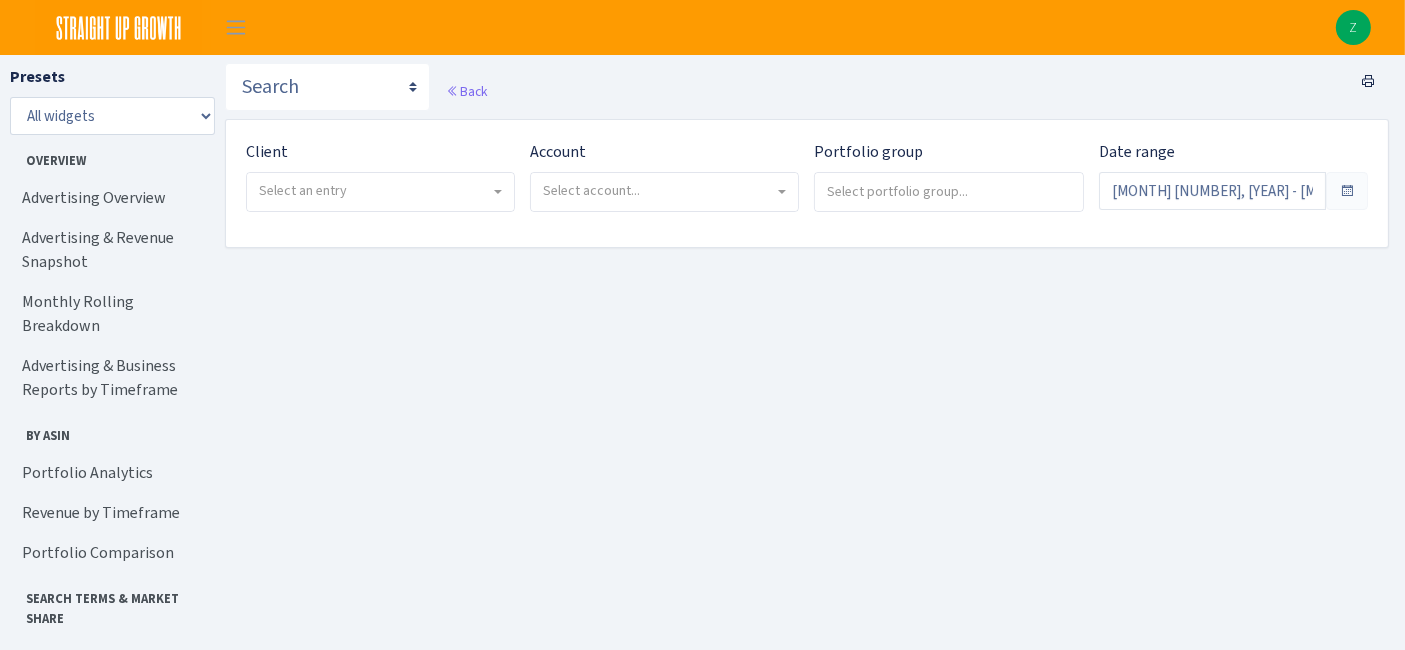 click on "Select an entry" at bounding box center (303, 190) 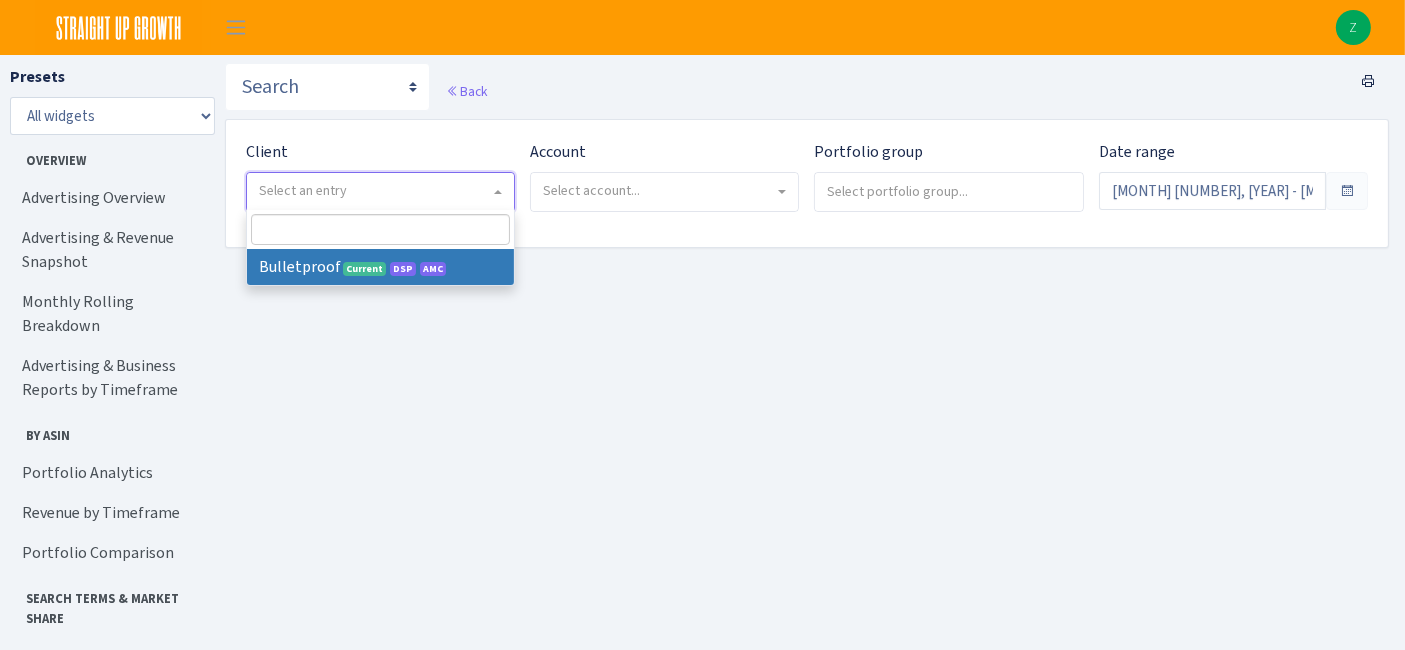 select on "409" 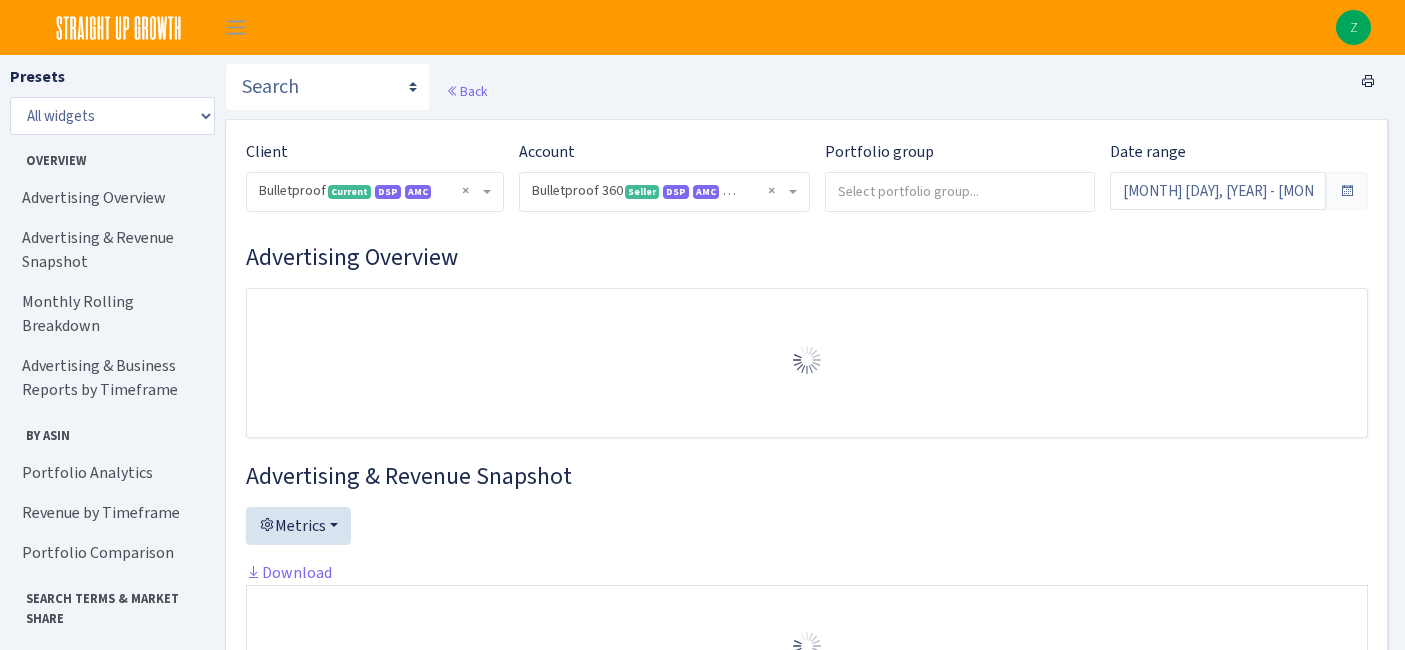 select on "3235730245795869" 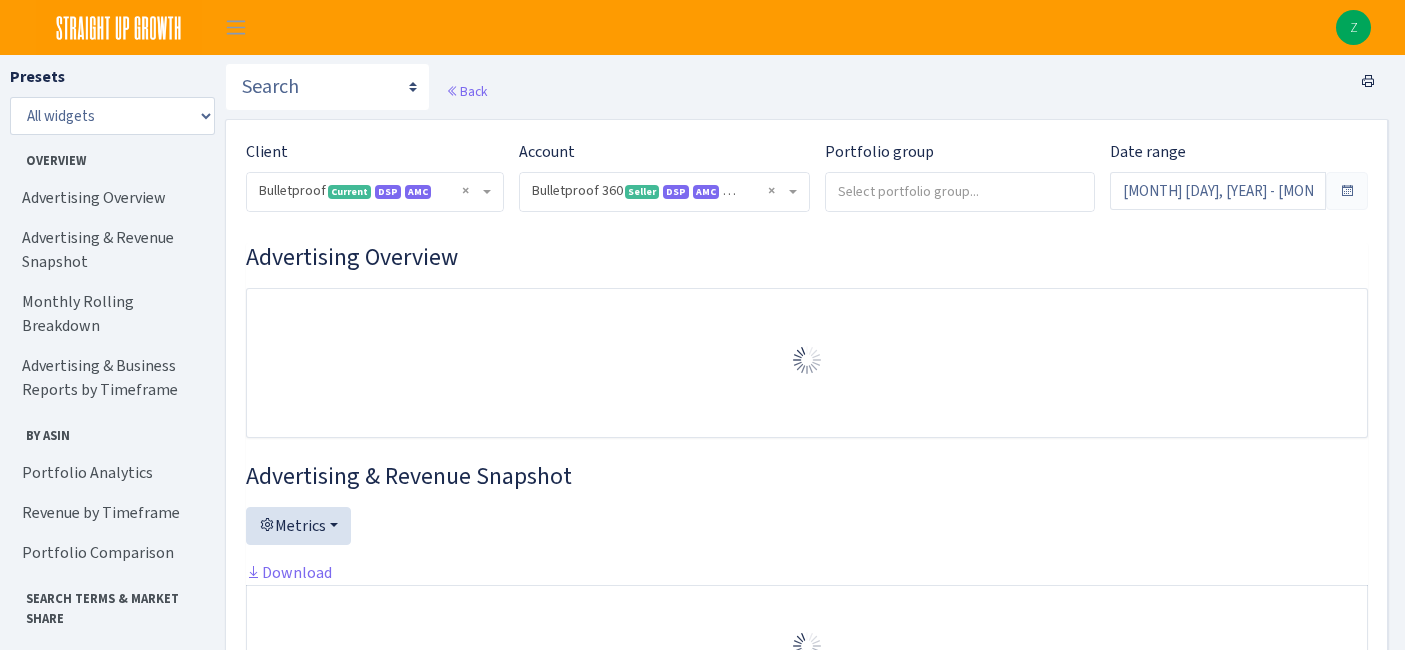 scroll, scrollTop: 0, scrollLeft: 0, axis: both 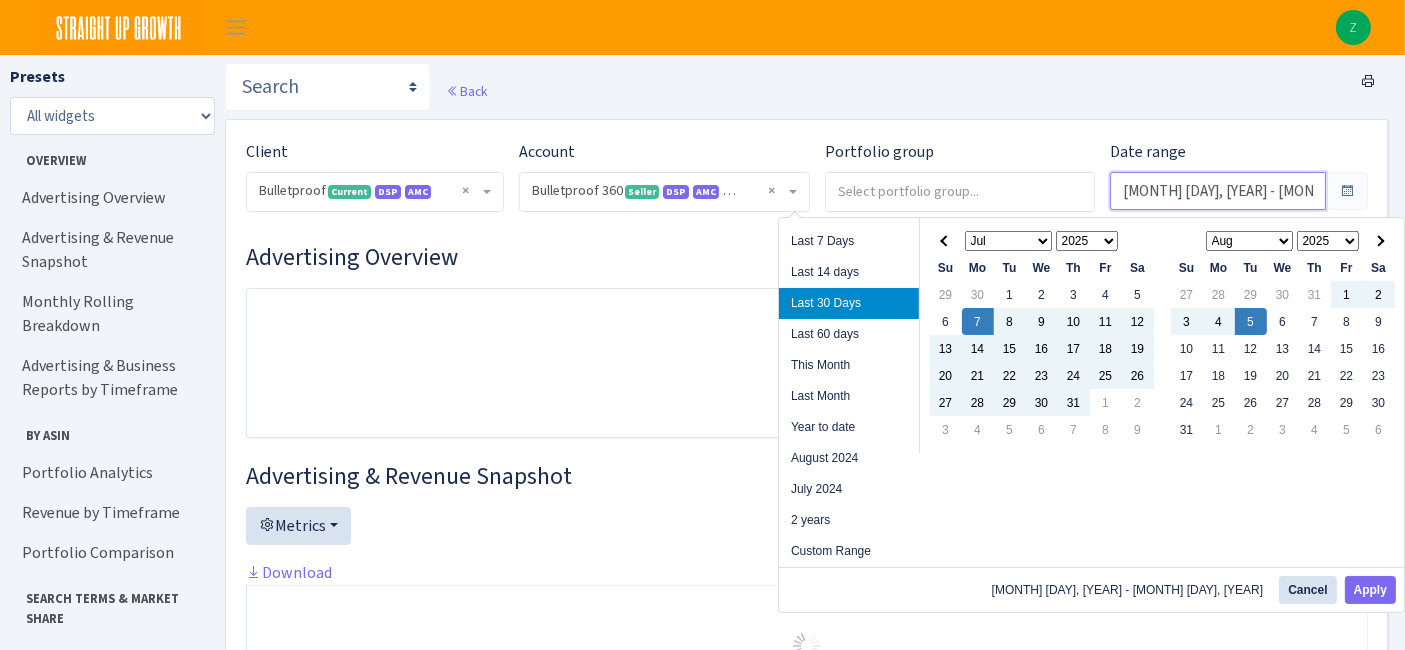 click on "Jul 7, 2025 - Aug 5, 2025" at bounding box center (1218, 191) 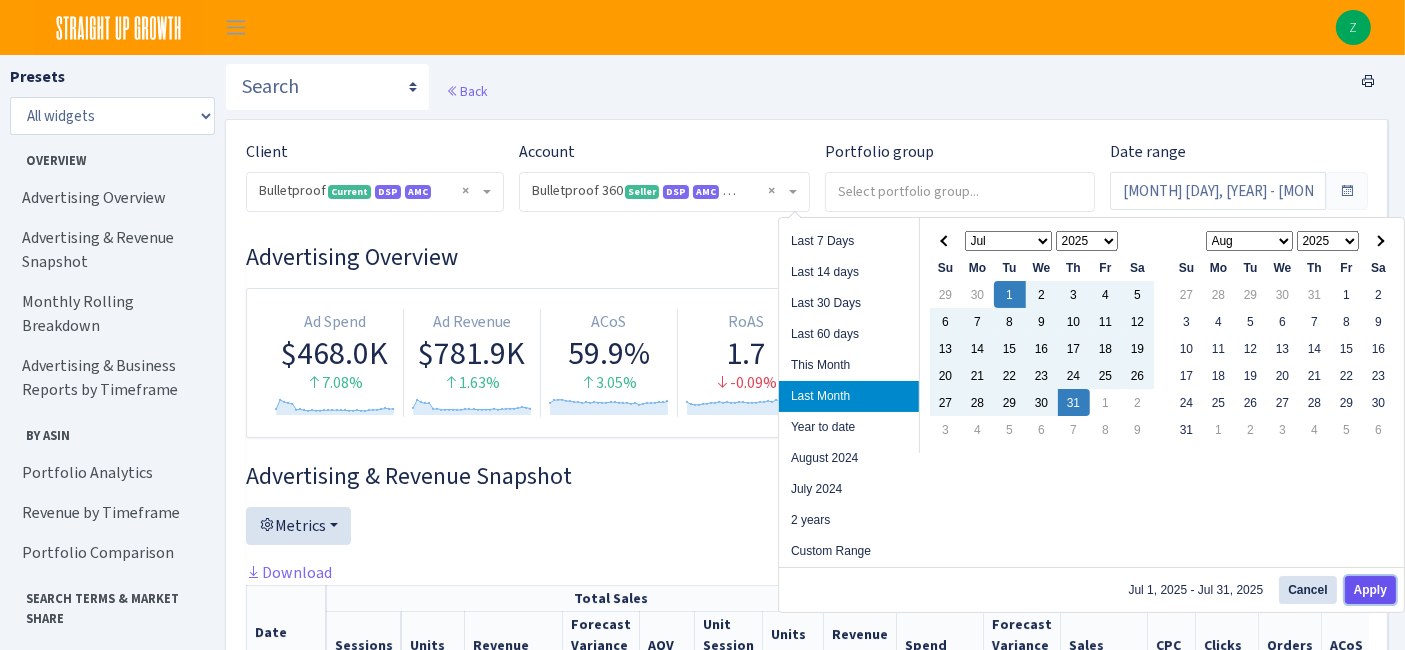 click on "Apply" at bounding box center (1370, 590) 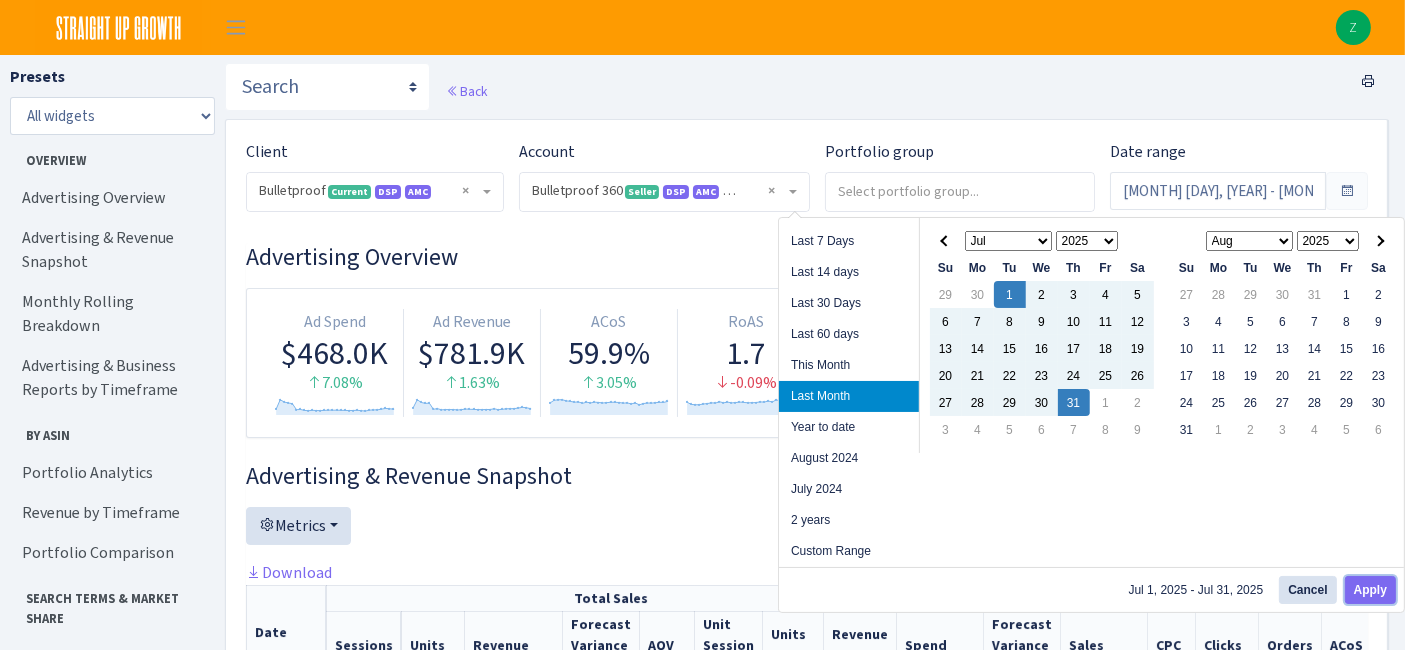 type on "Jul 1, 2025 - Jul 31, 2025" 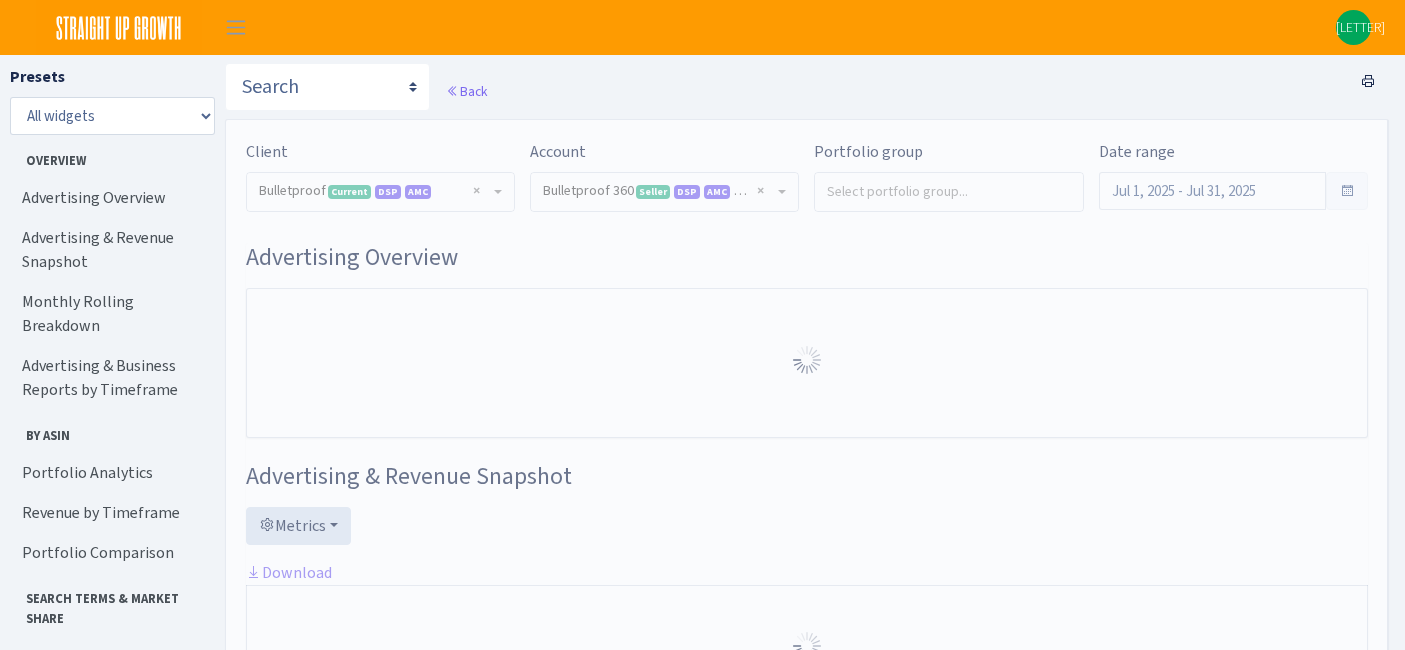 select on "3235730245795869" 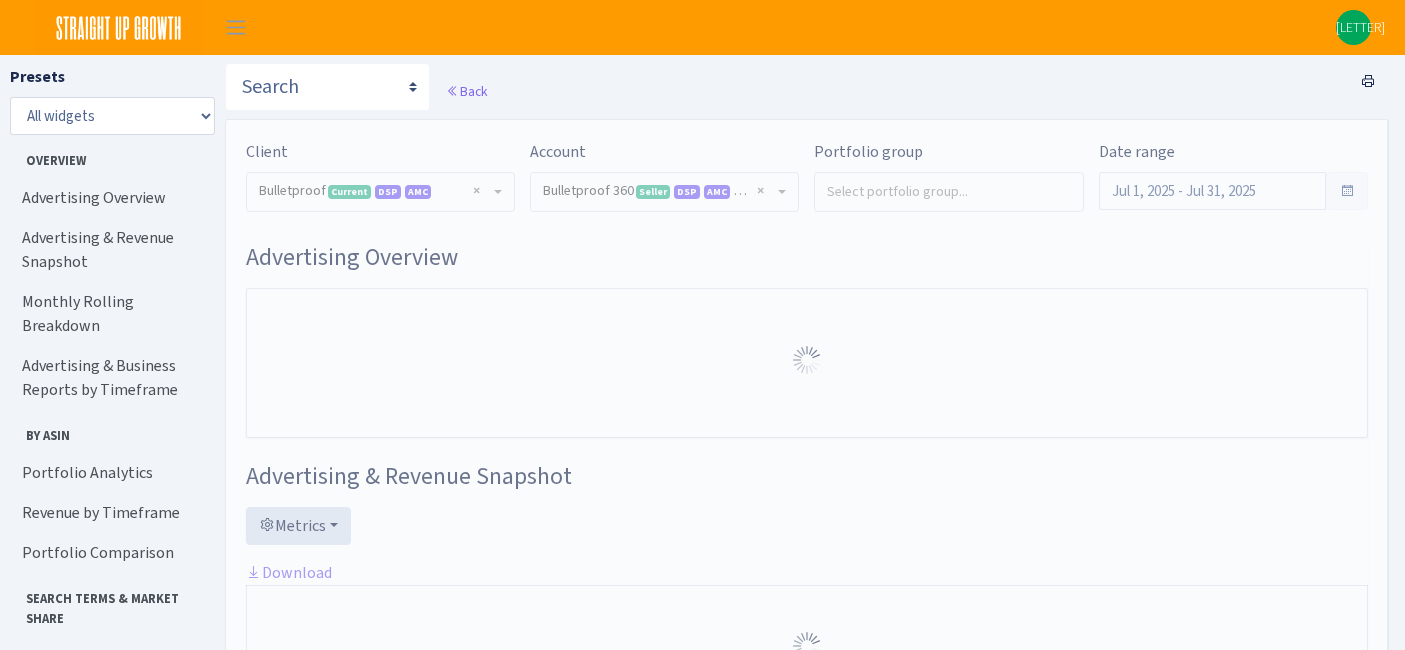 scroll, scrollTop: 0, scrollLeft: 0, axis: both 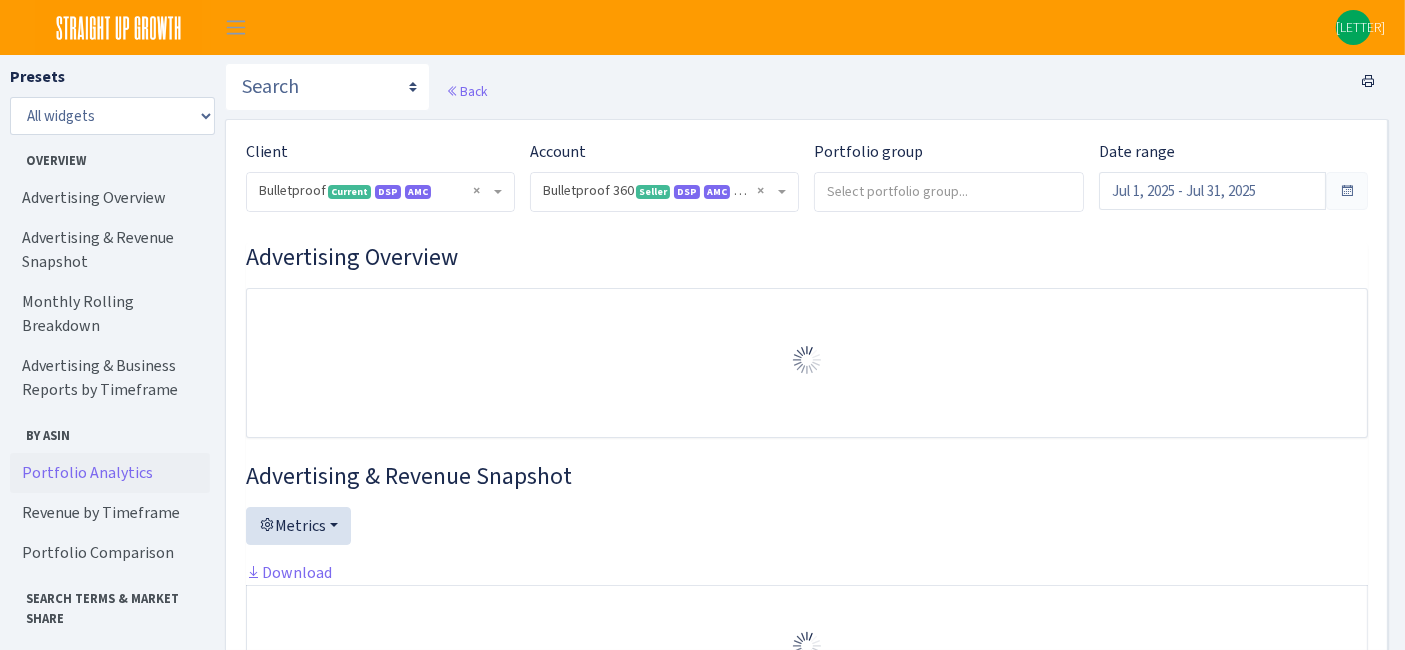 click on "Portfolio Analytics" at bounding box center (110, 473) 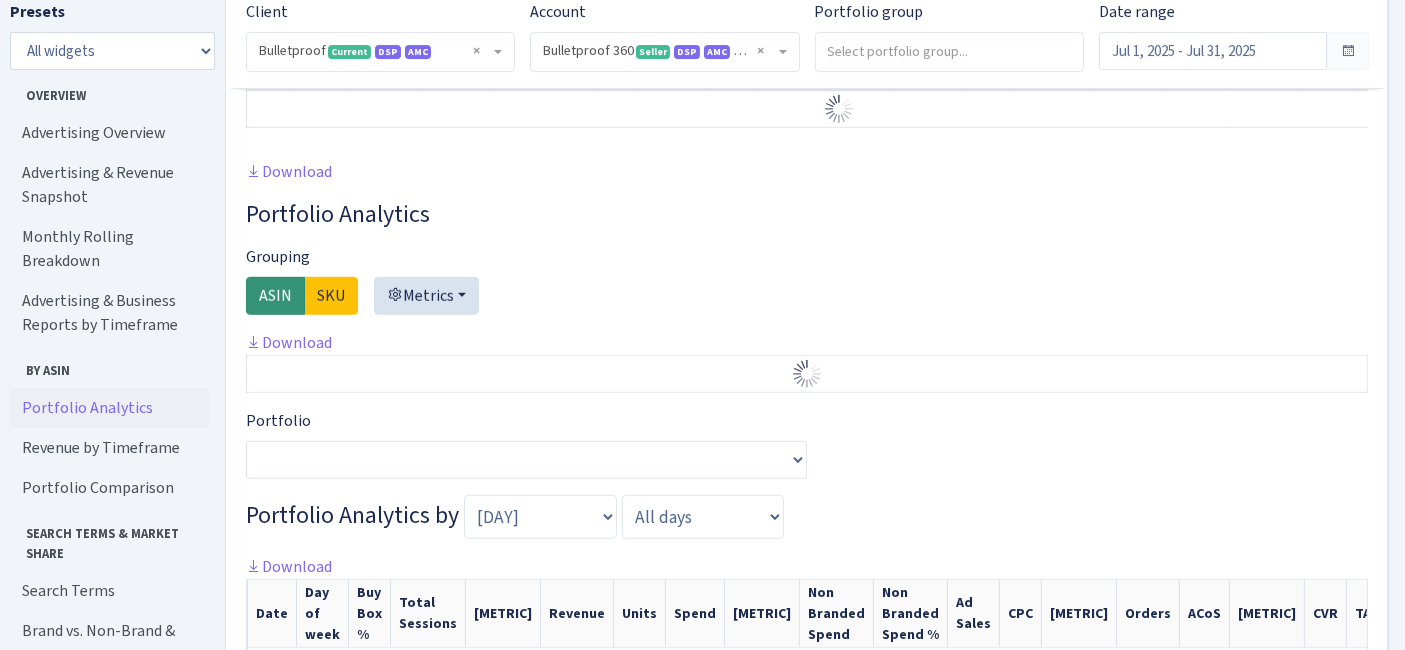 scroll, scrollTop: 1434, scrollLeft: 0, axis: vertical 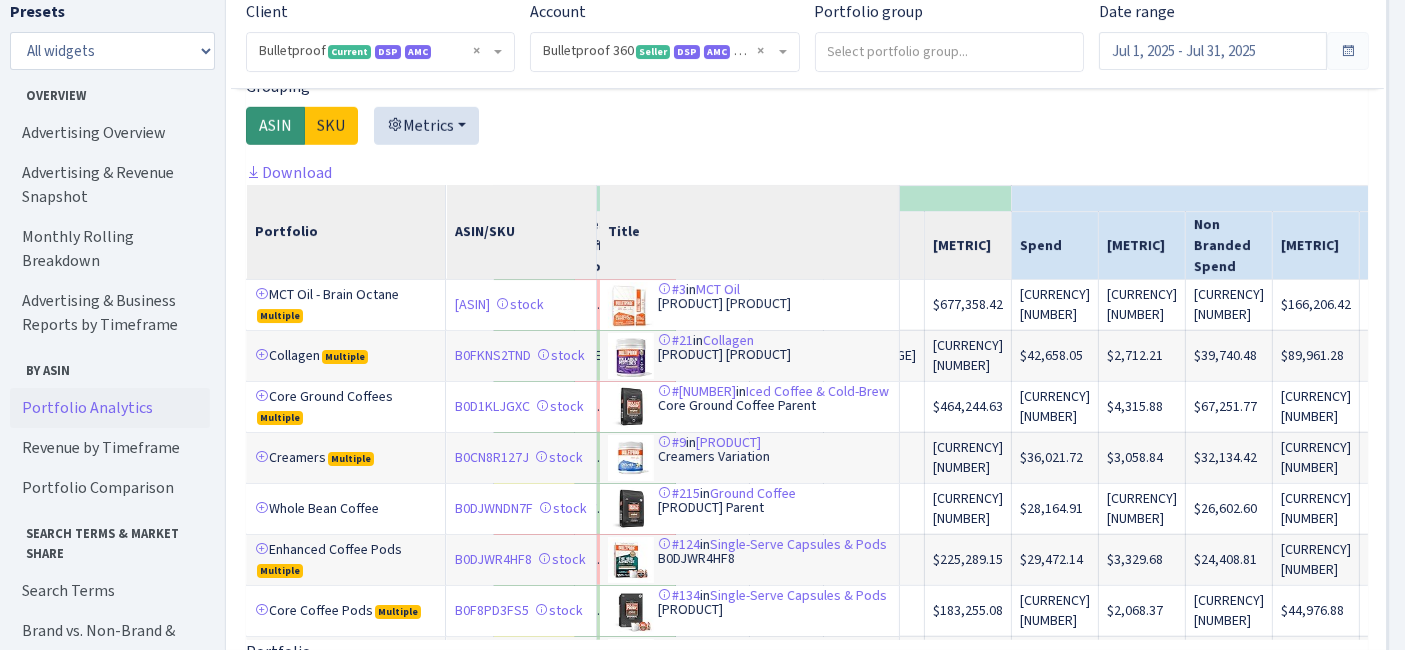 click at bounding box center (807, 118) 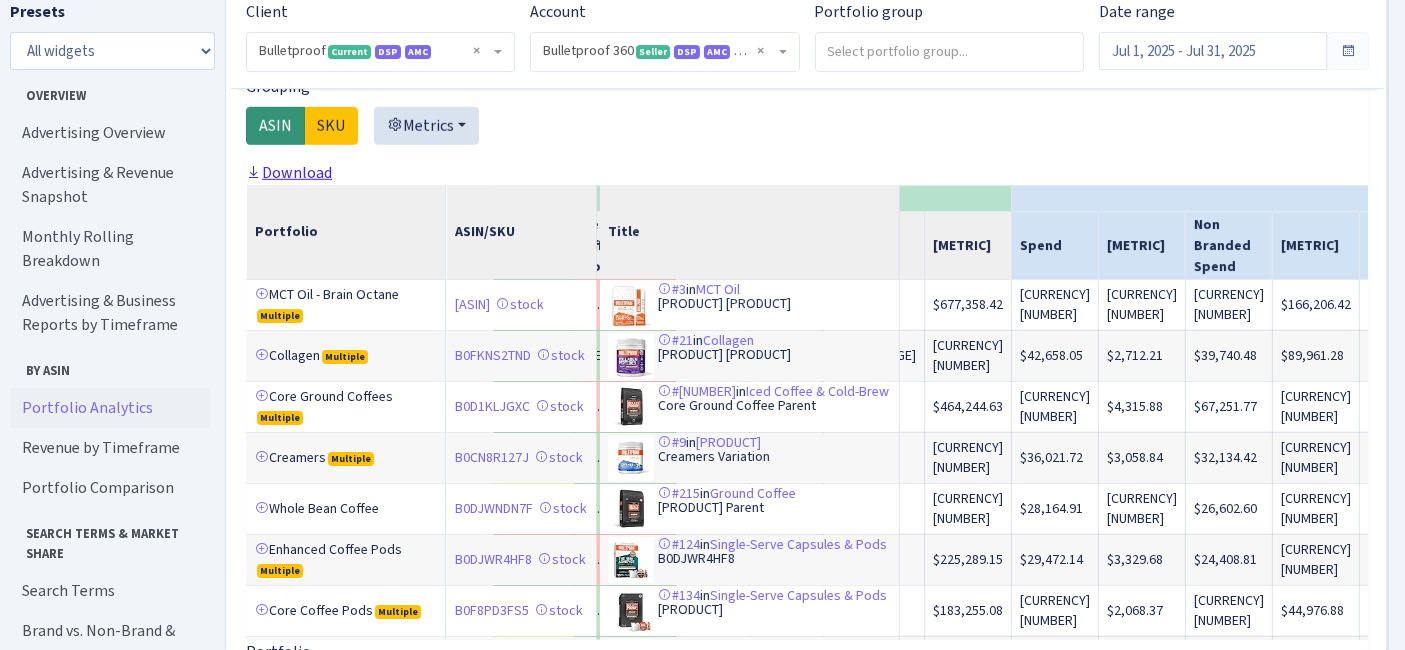 click on "Download" at bounding box center [289, 172] 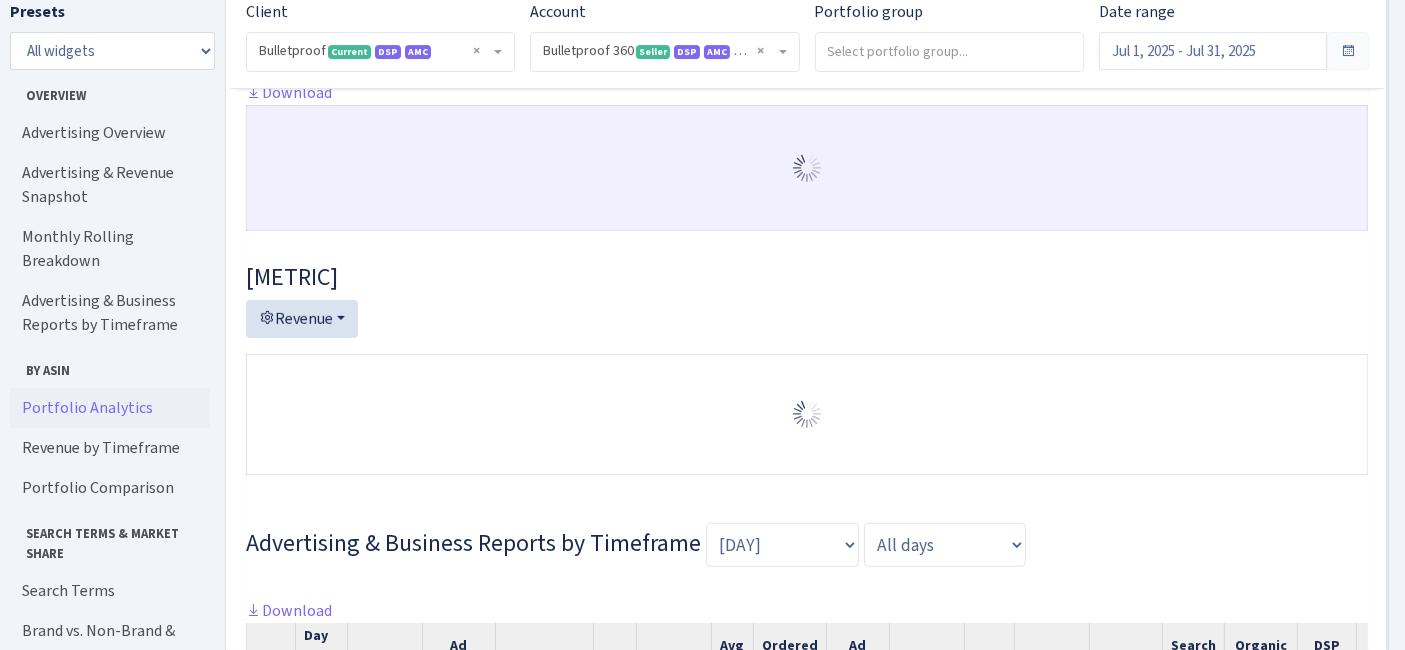 scroll, scrollTop: 768, scrollLeft: 0, axis: vertical 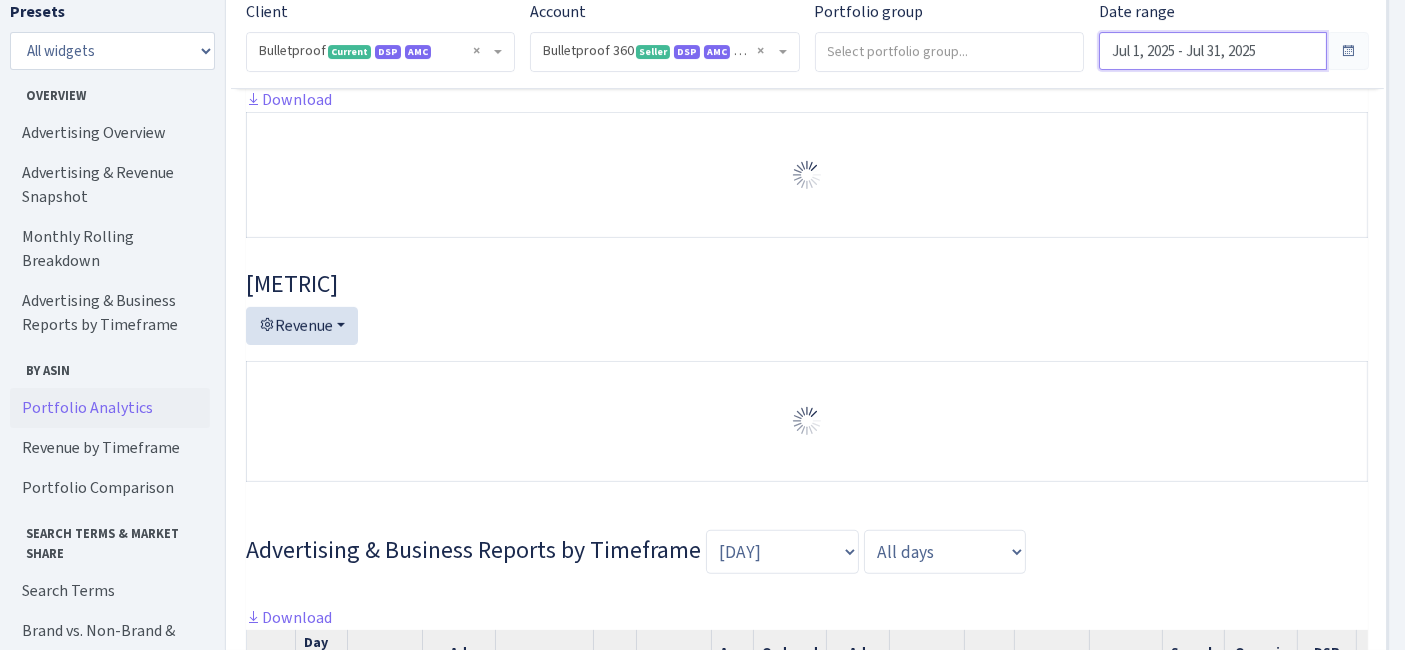 click on "Jul 1, 2025 - Jul 31, 2025" at bounding box center [1212, 51] 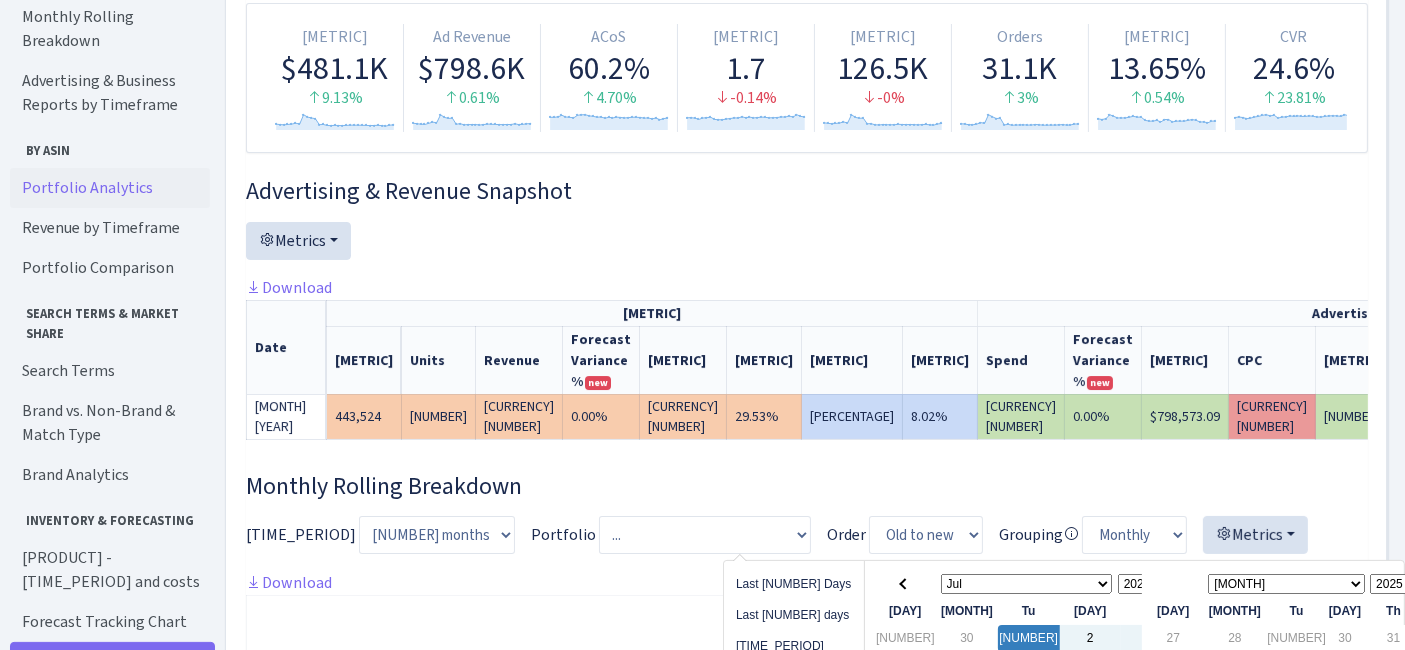 scroll, scrollTop: 0, scrollLeft: 0, axis: both 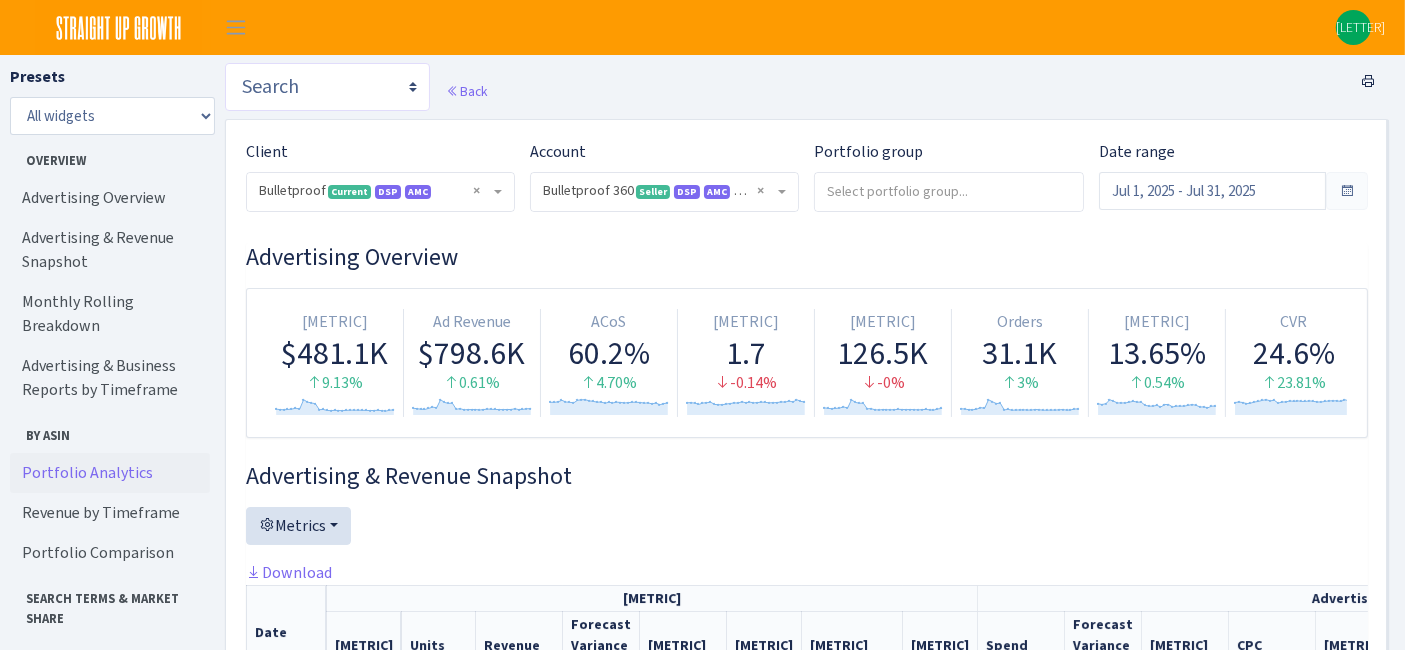 click on "Search
DSP
FBA Inventory
Forecast Tracking
Profitability
Subscribe and save
Promotions
Reviews" at bounding box center (327, 87) 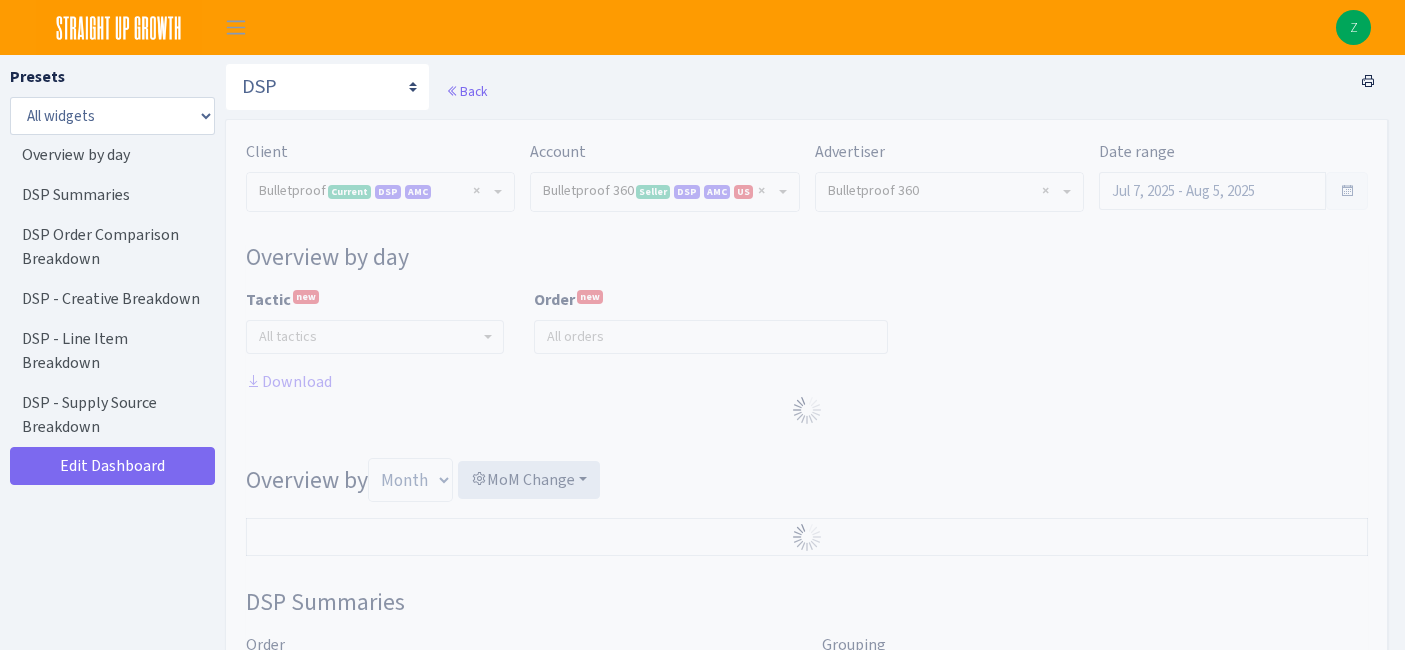 select on "3235730245795869" 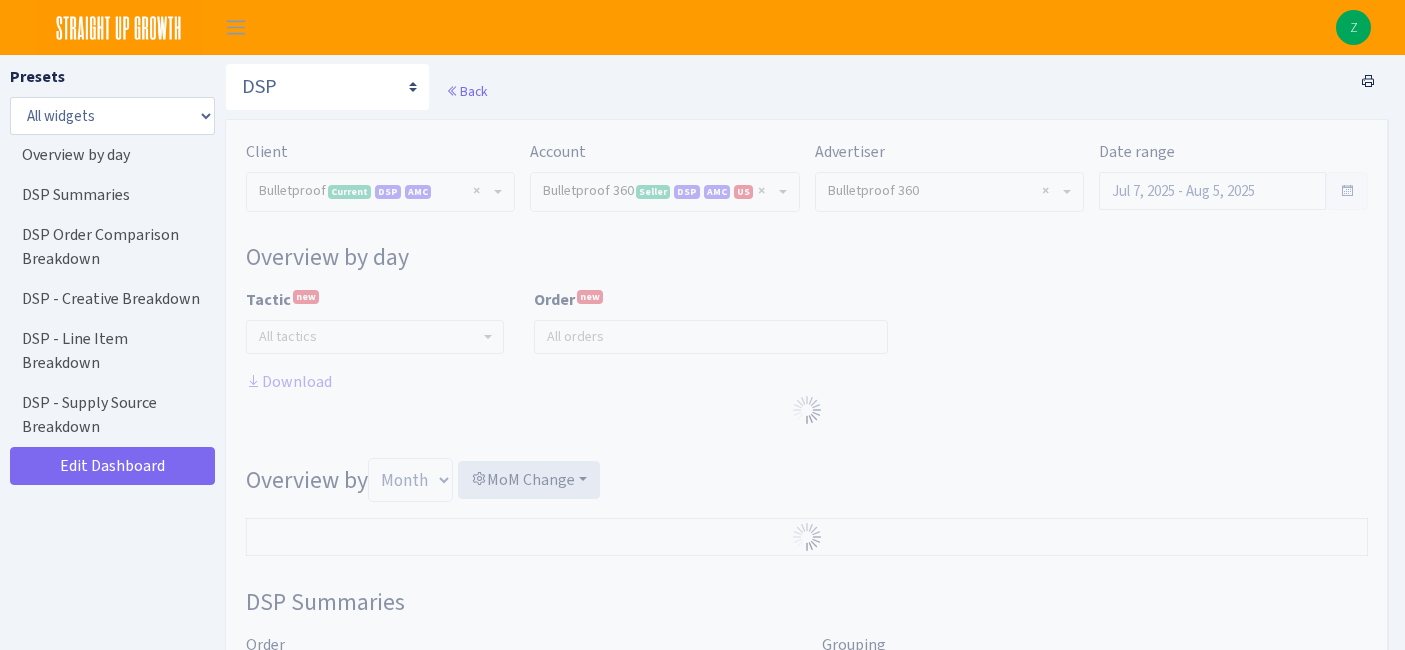 select on "2888625790301" 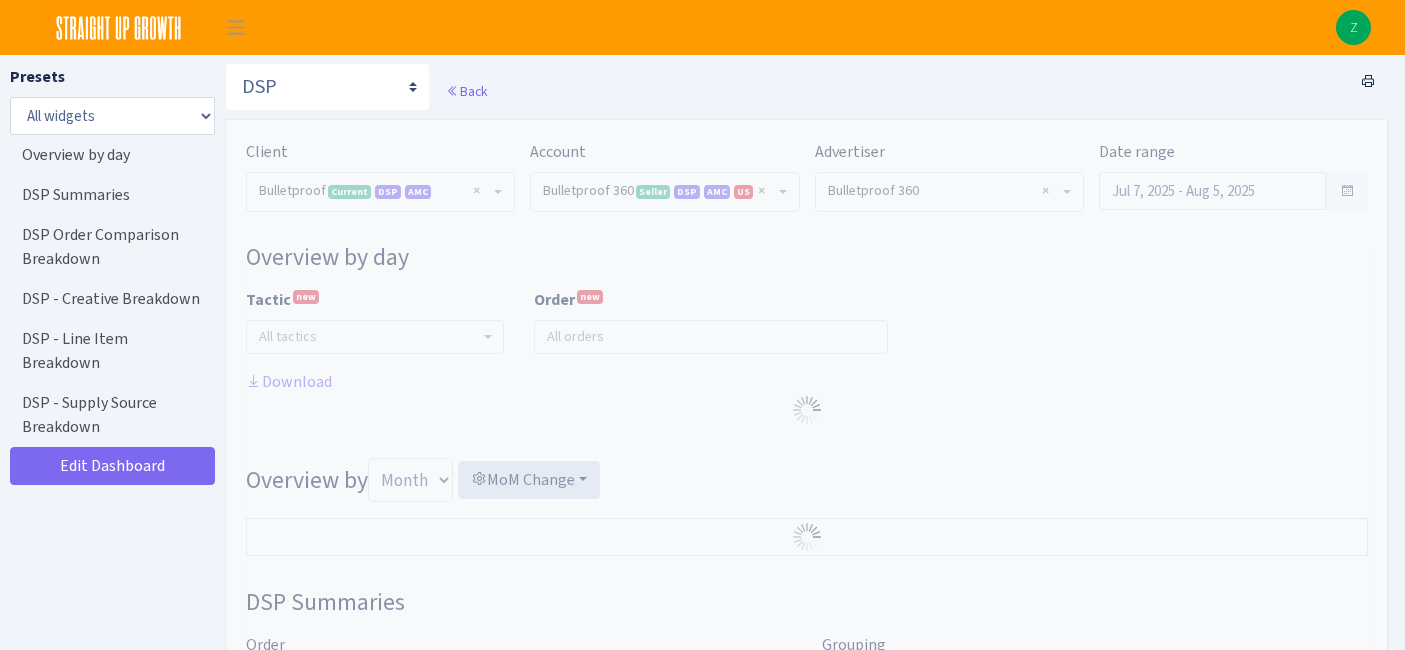 select 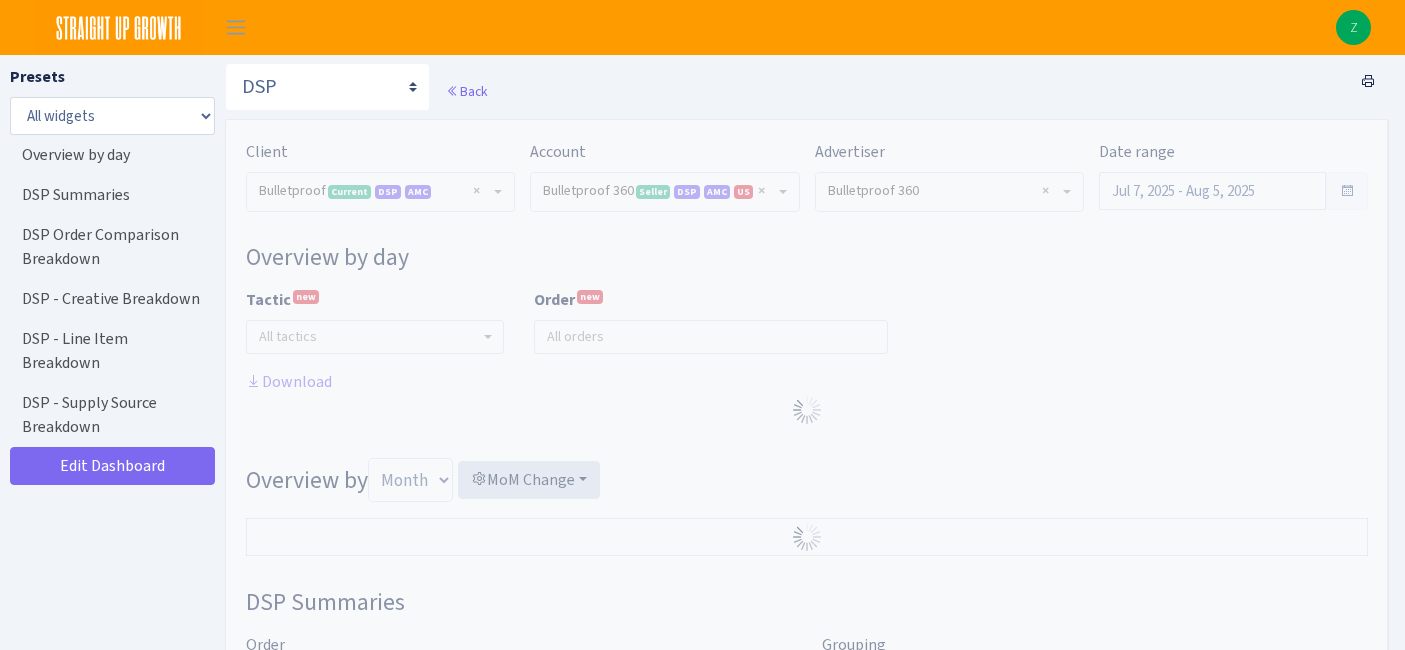 scroll, scrollTop: 0, scrollLeft: 0, axis: both 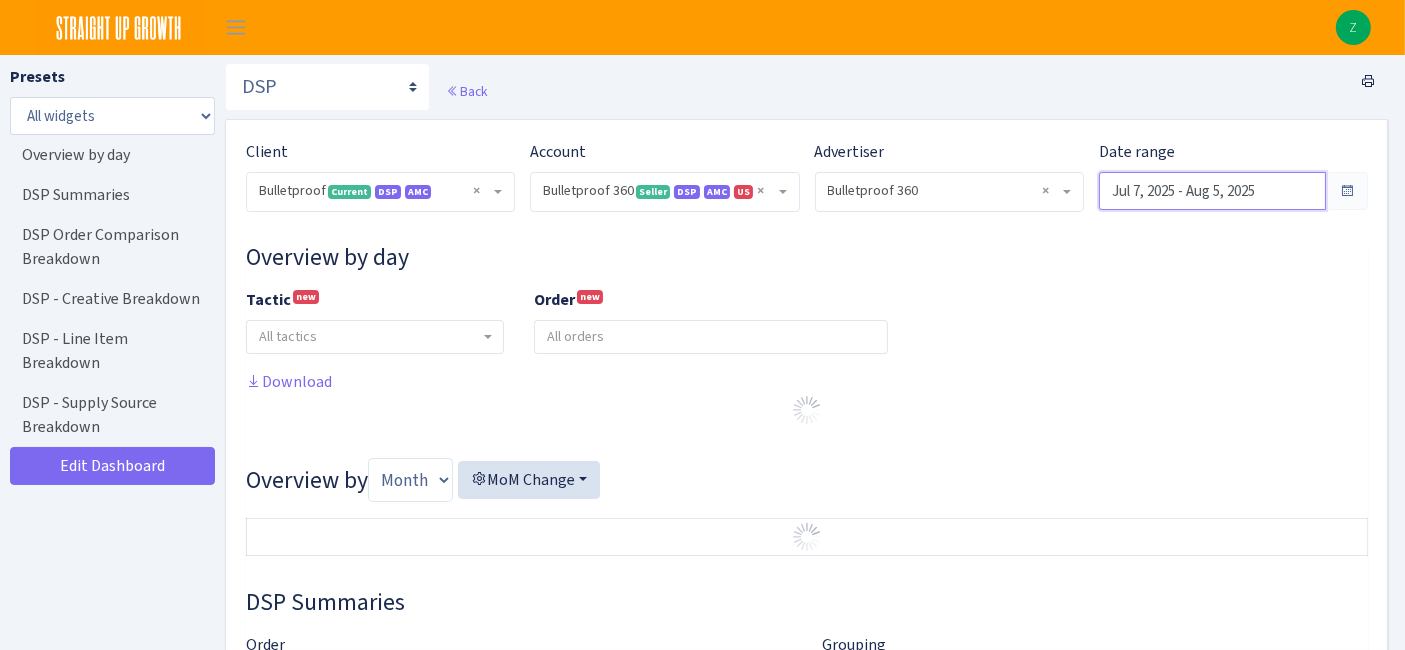 click on "Jul 7, 2025 - Aug 5, 2025" at bounding box center [1212, 191] 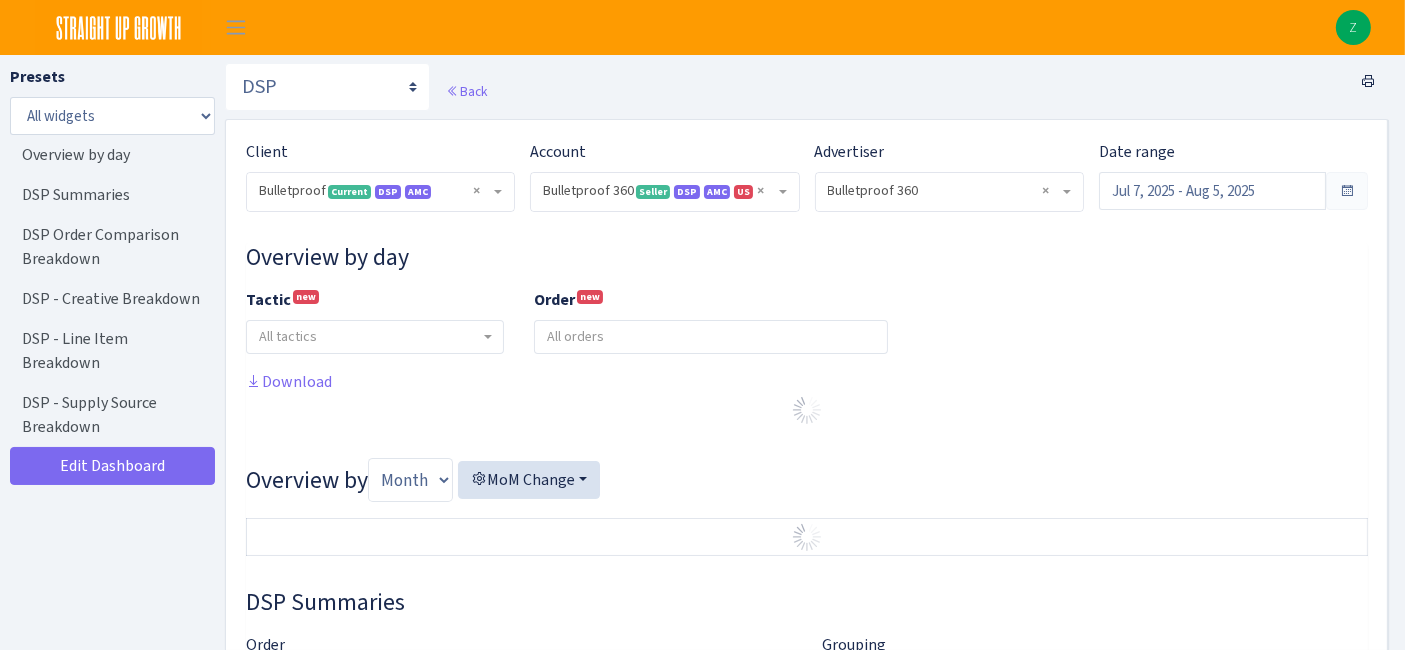 click on "Back" at bounding box center (807, 91) 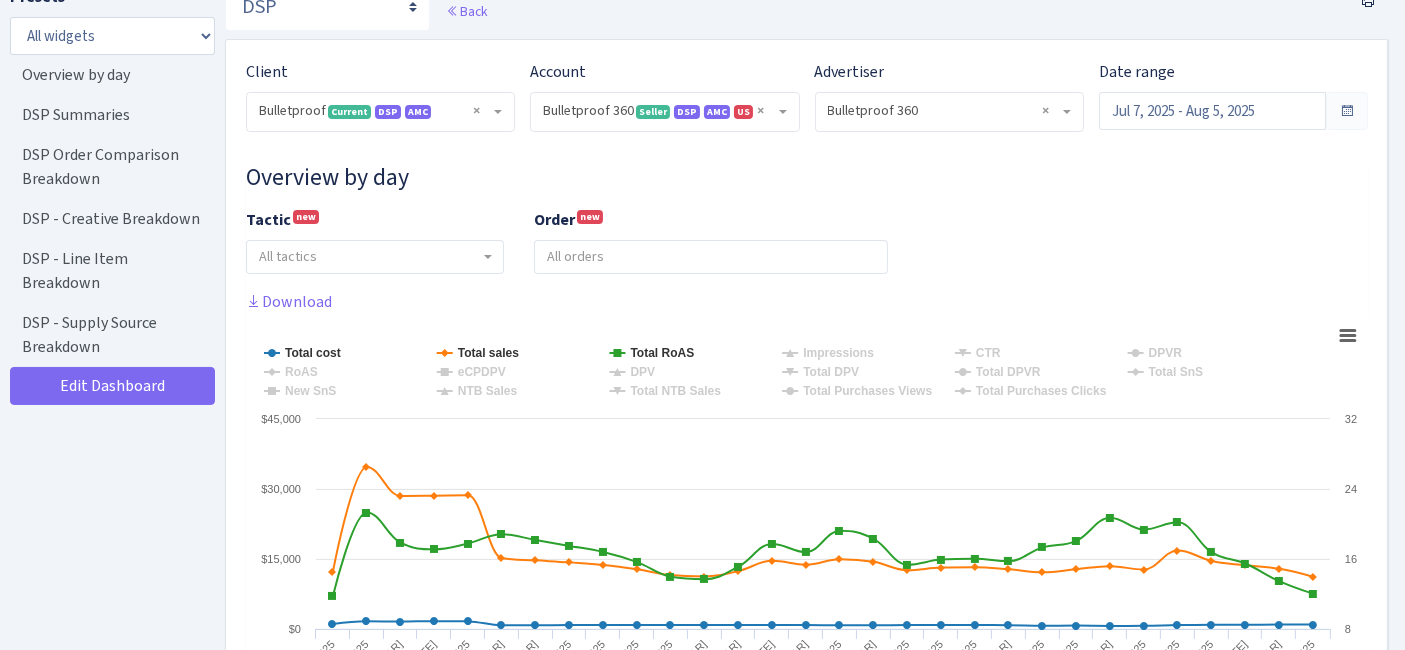 scroll, scrollTop: 222, scrollLeft: 0, axis: vertical 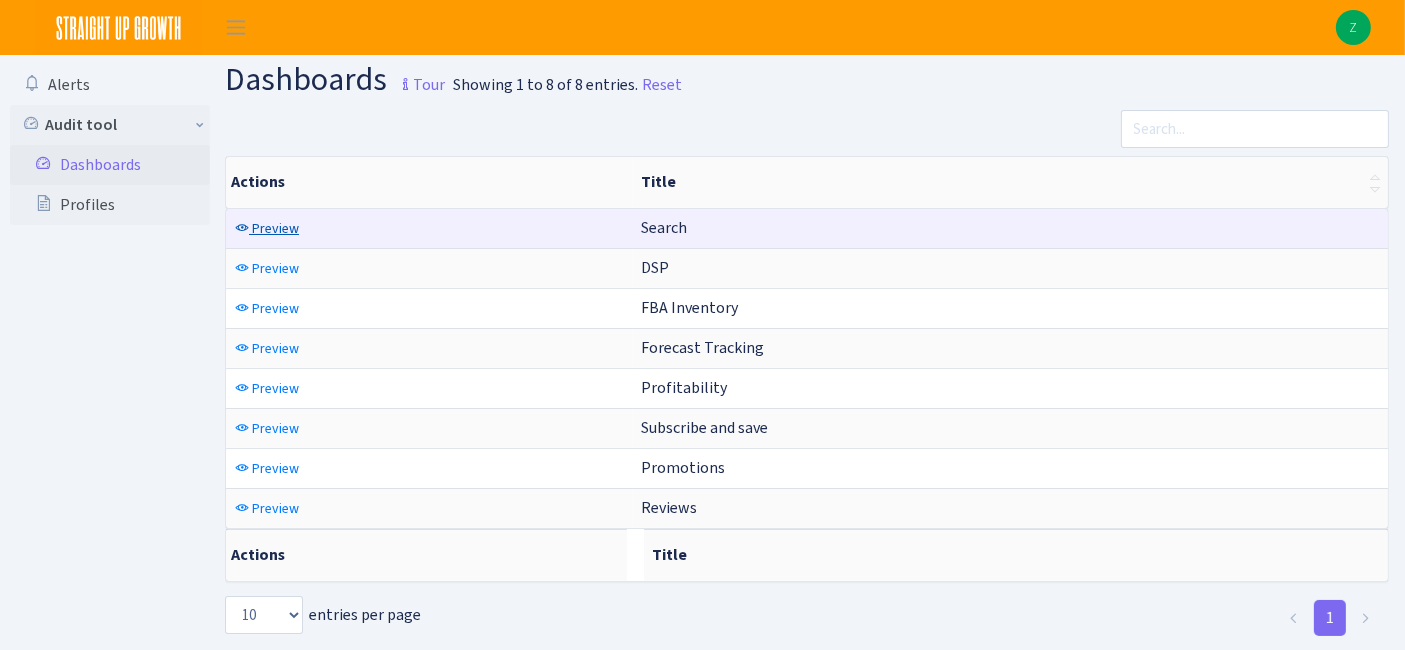 click on "Preview" at bounding box center (275, 228) 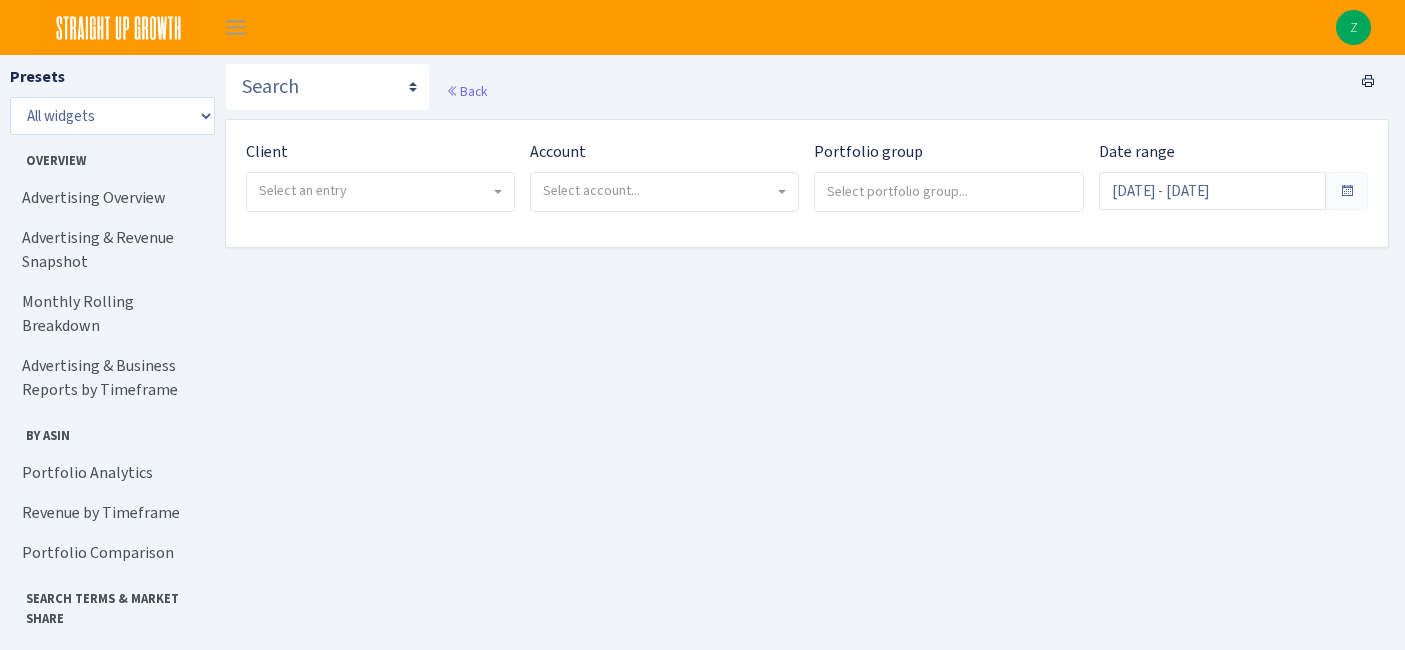 scroll, scrollTop: 0, scrollLeft: 0, axis: both 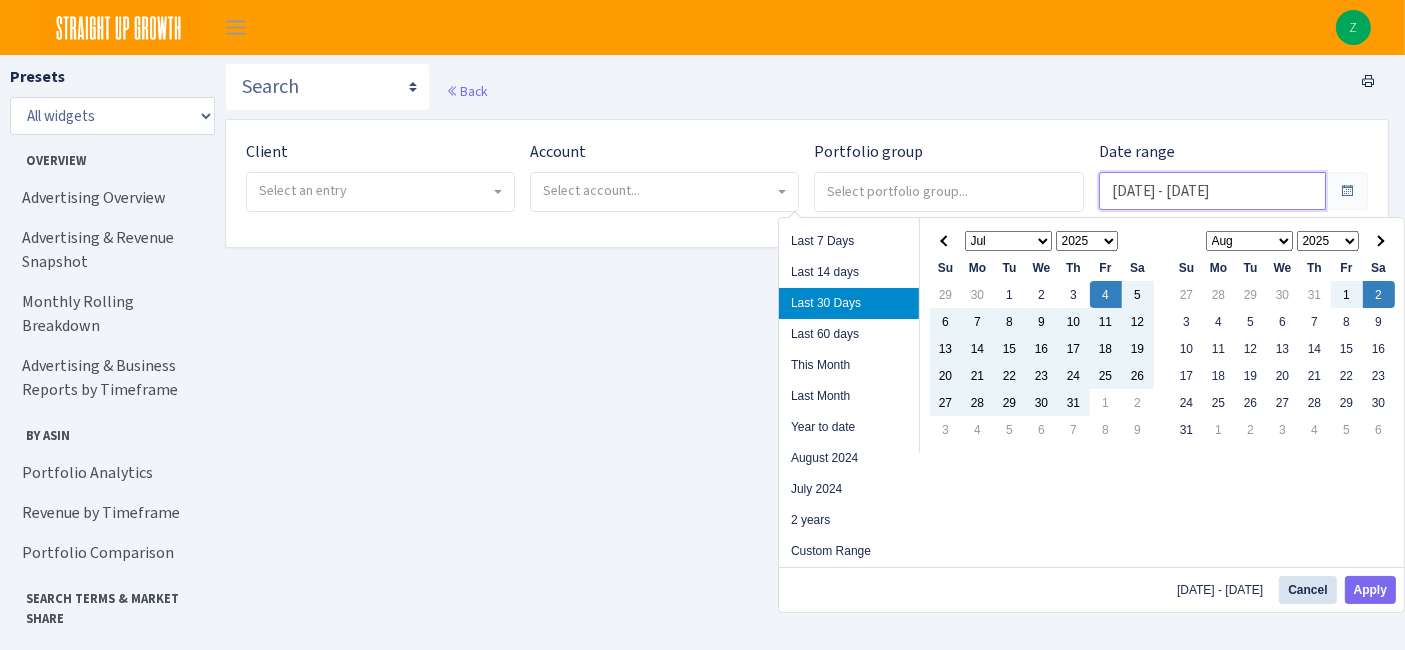 click on "[DATE] - [DATE]" at bounding box center (1212, 191) 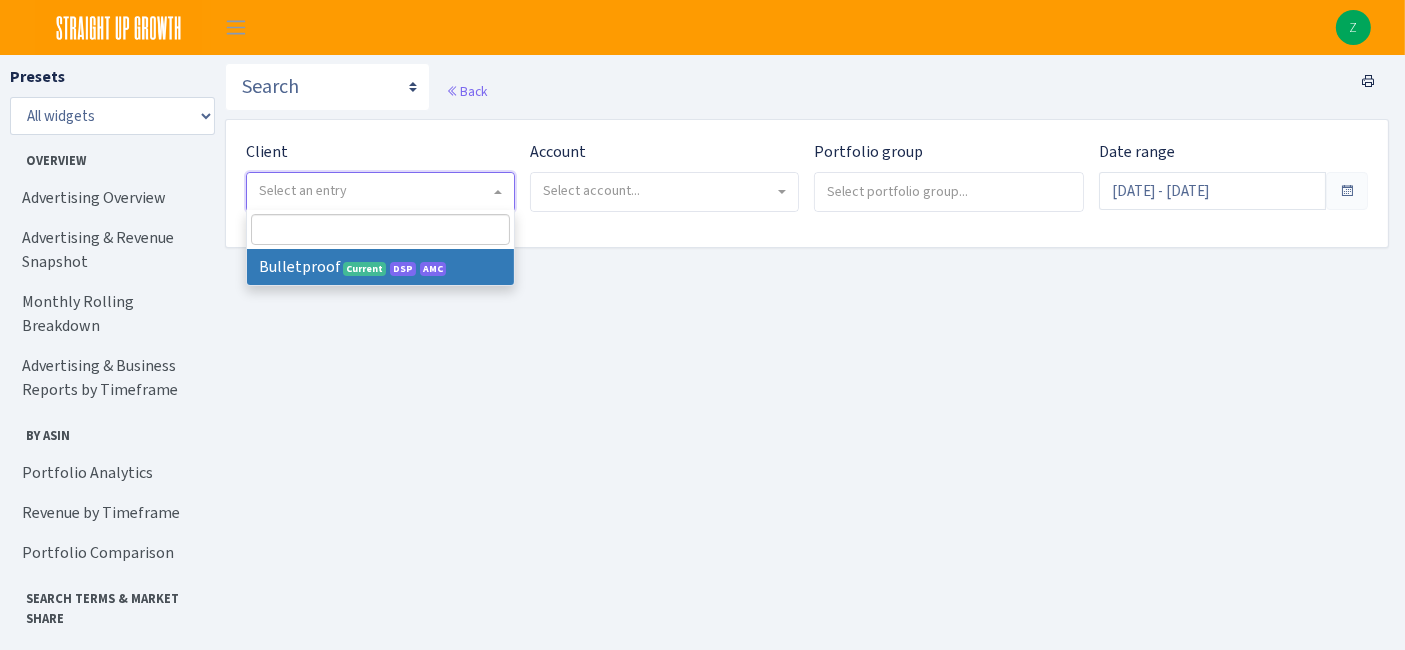click on "Select an entry" at bounding box center (380, 192) 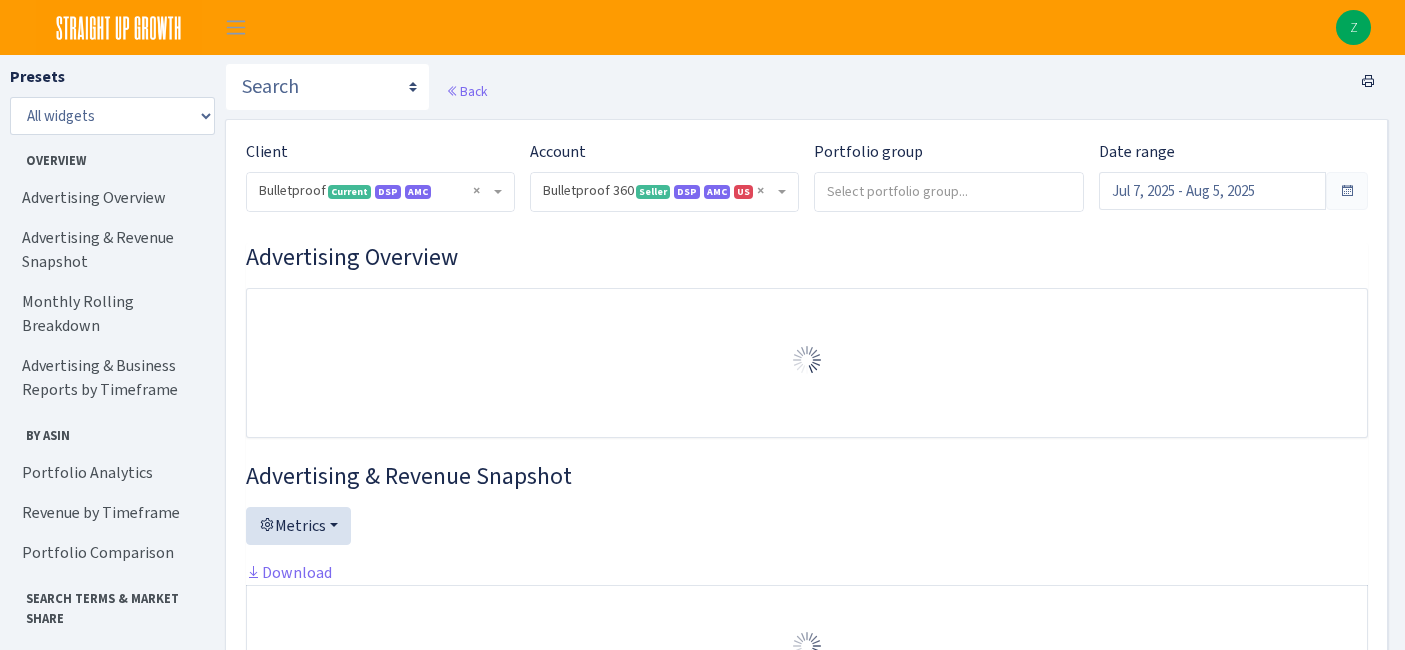 select on "3235730245795869" 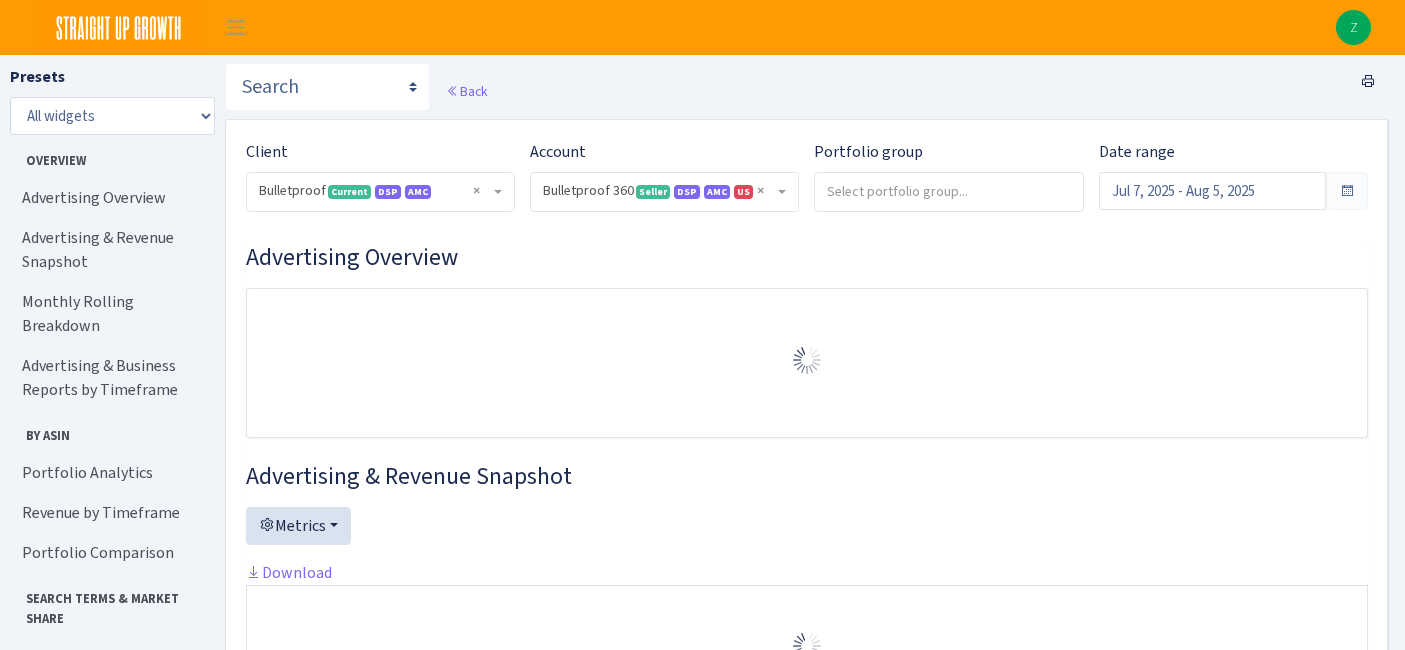 scroll, scrollTop: 0, scrollLeft: 0, axis: both 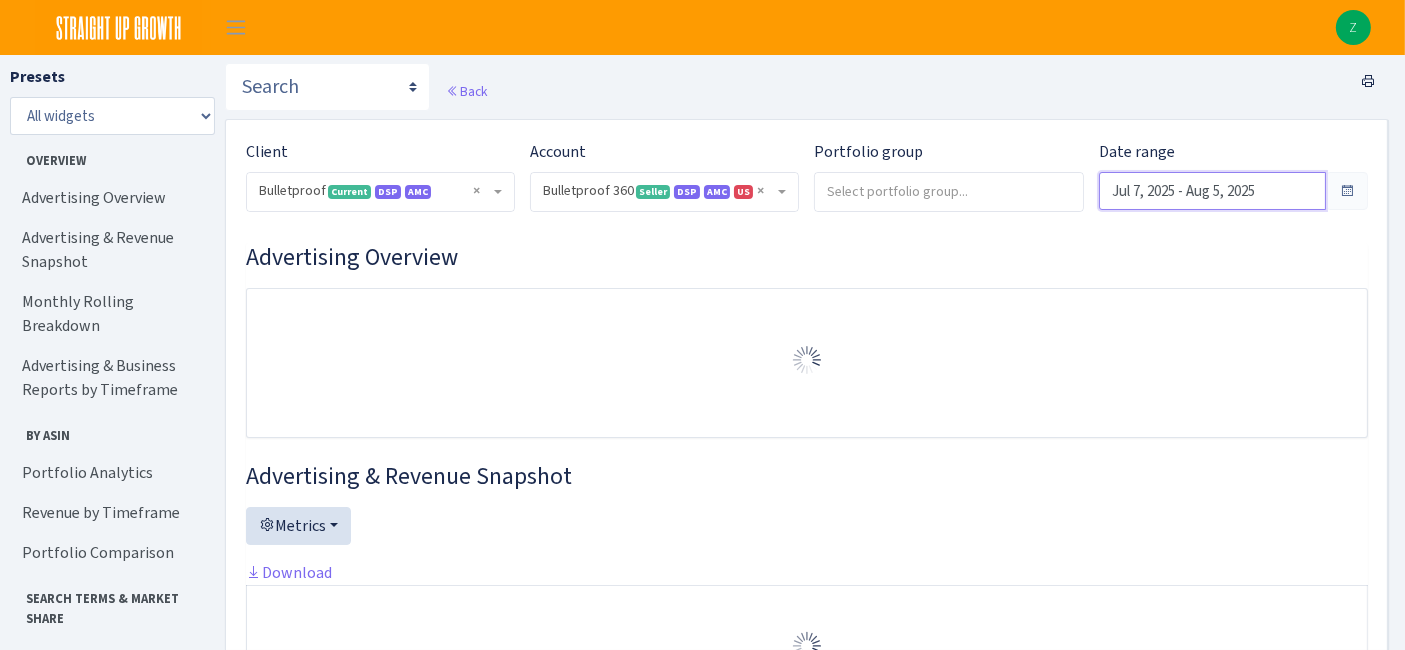 click on "Jul 7, 2025 - Aug 5, 2025" at bounding box center (1212, 191) 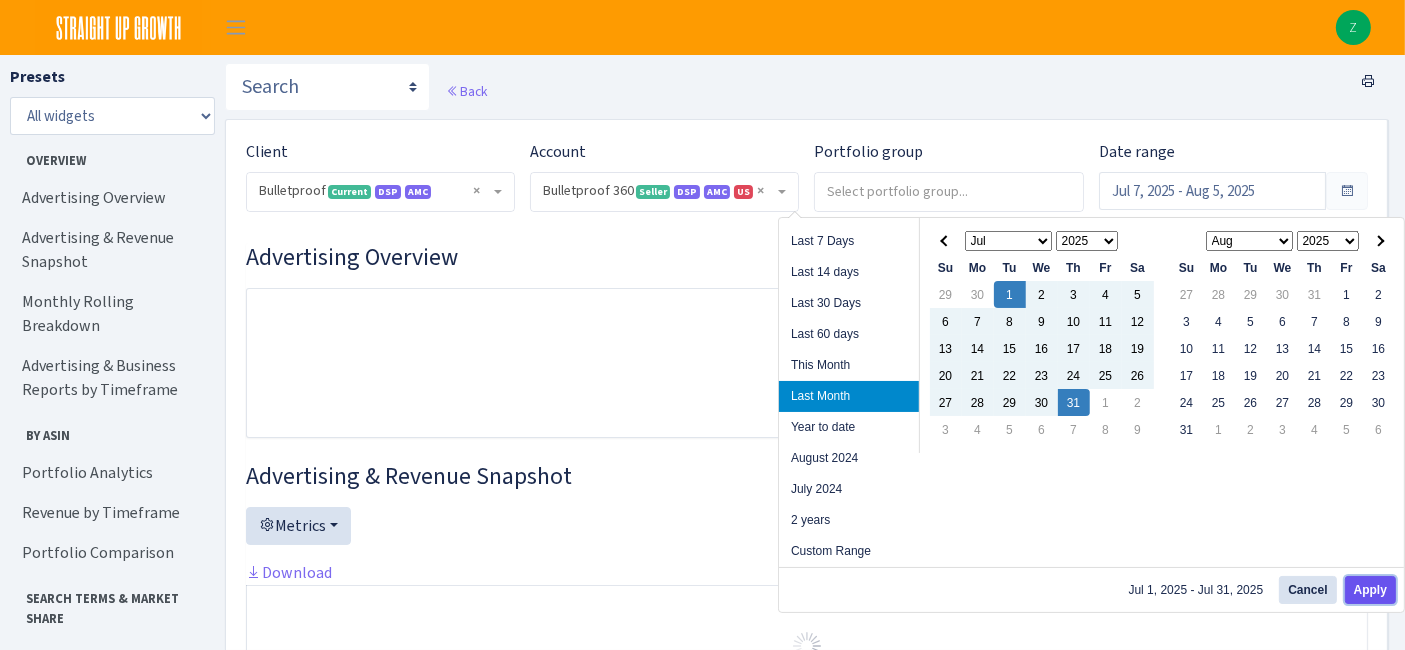 click on "Apply" at bounding box center [1370, 590] 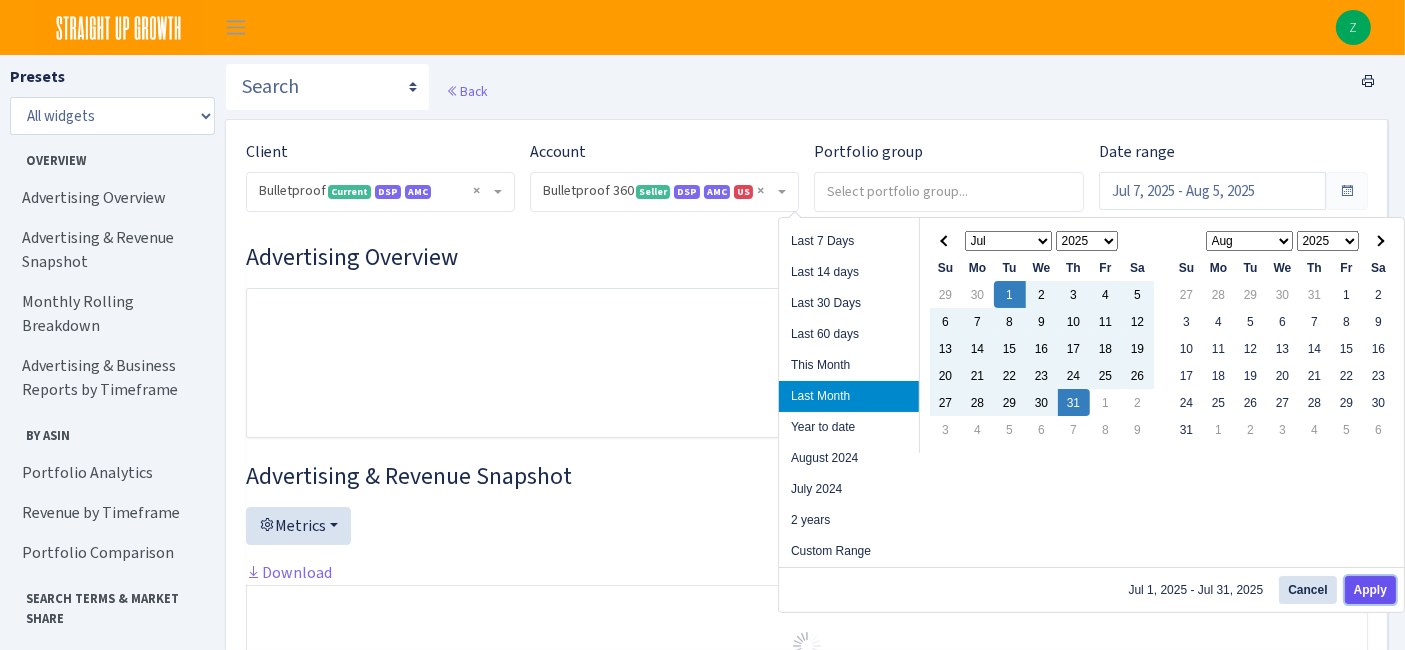 type on "Jul 1, 2025 - Jul 31, 2025" 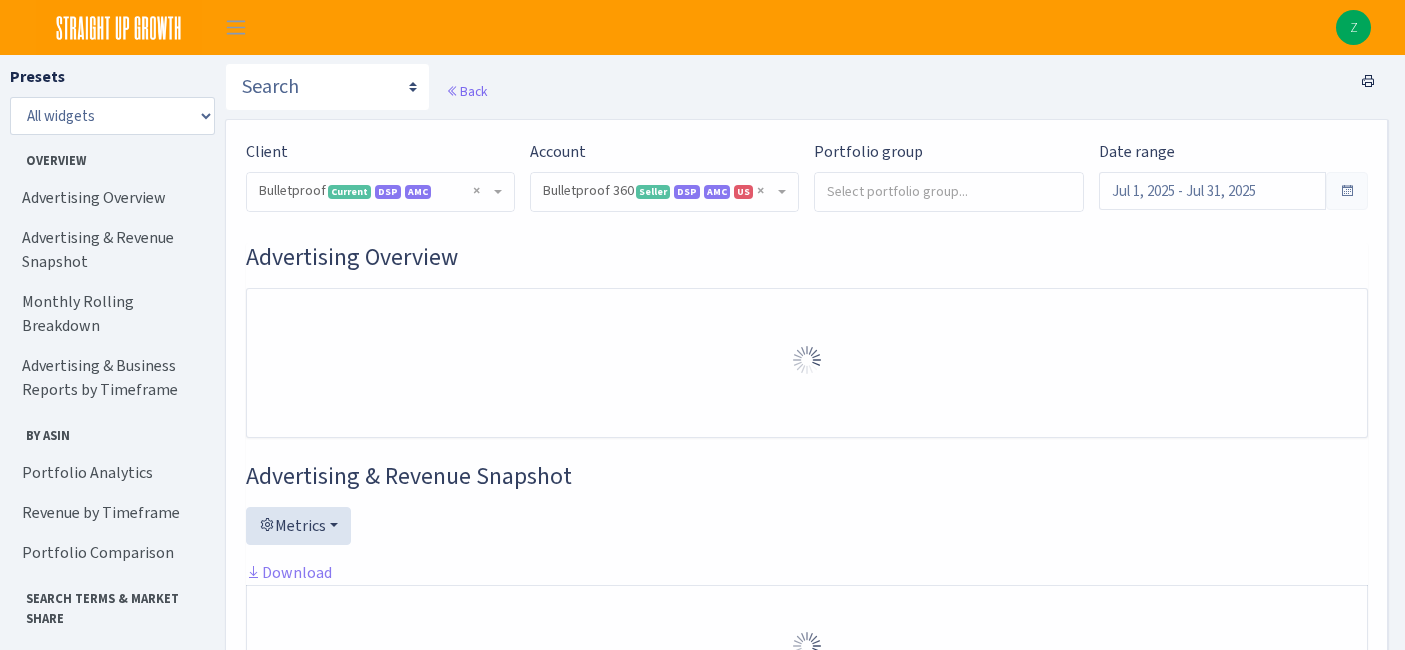 select on "3235730245795869" 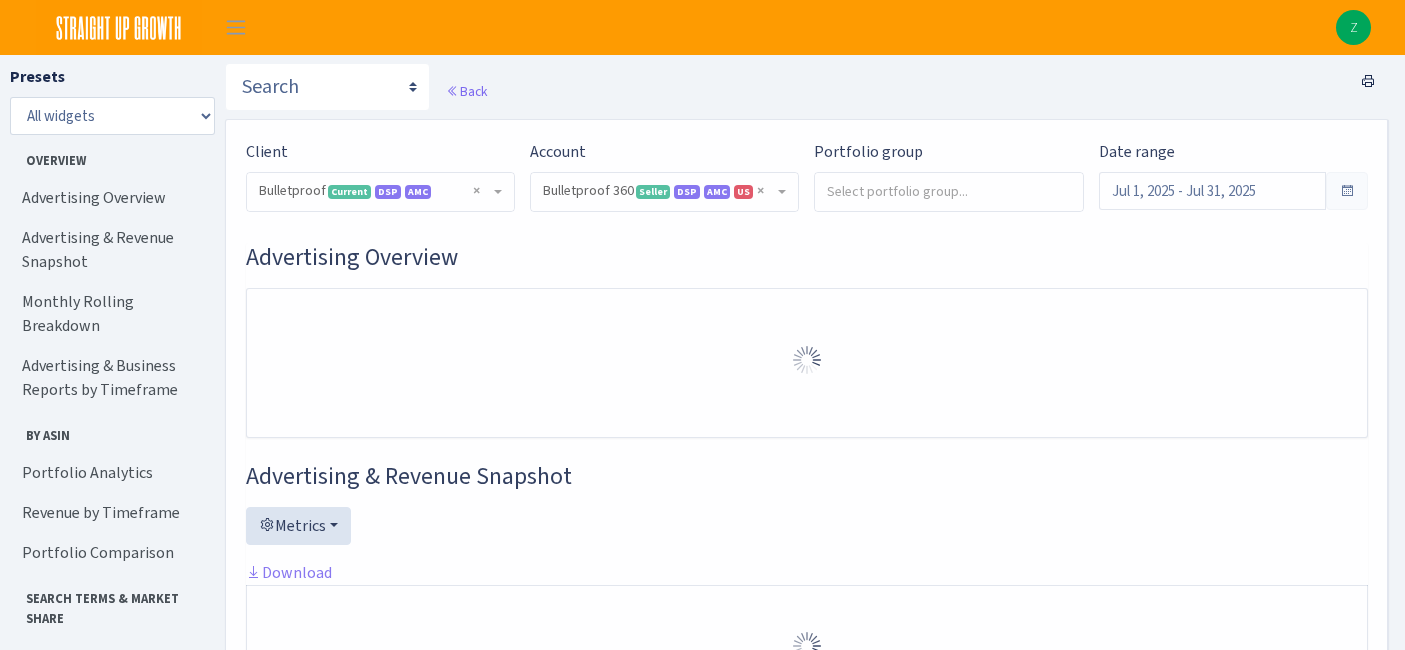scroll, scrollTop: 0, scrollLeft: 0, axis: both 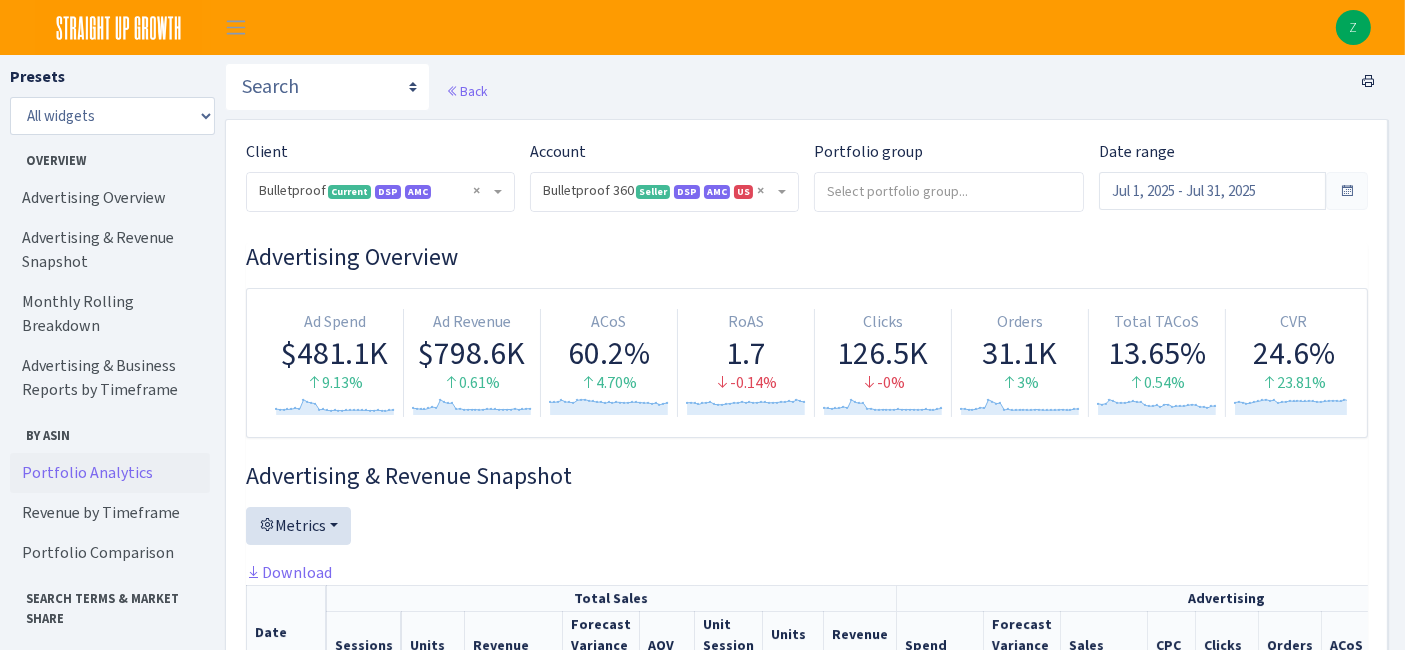 click on "Portfolio Analytics" at bounding box center [110, 473] 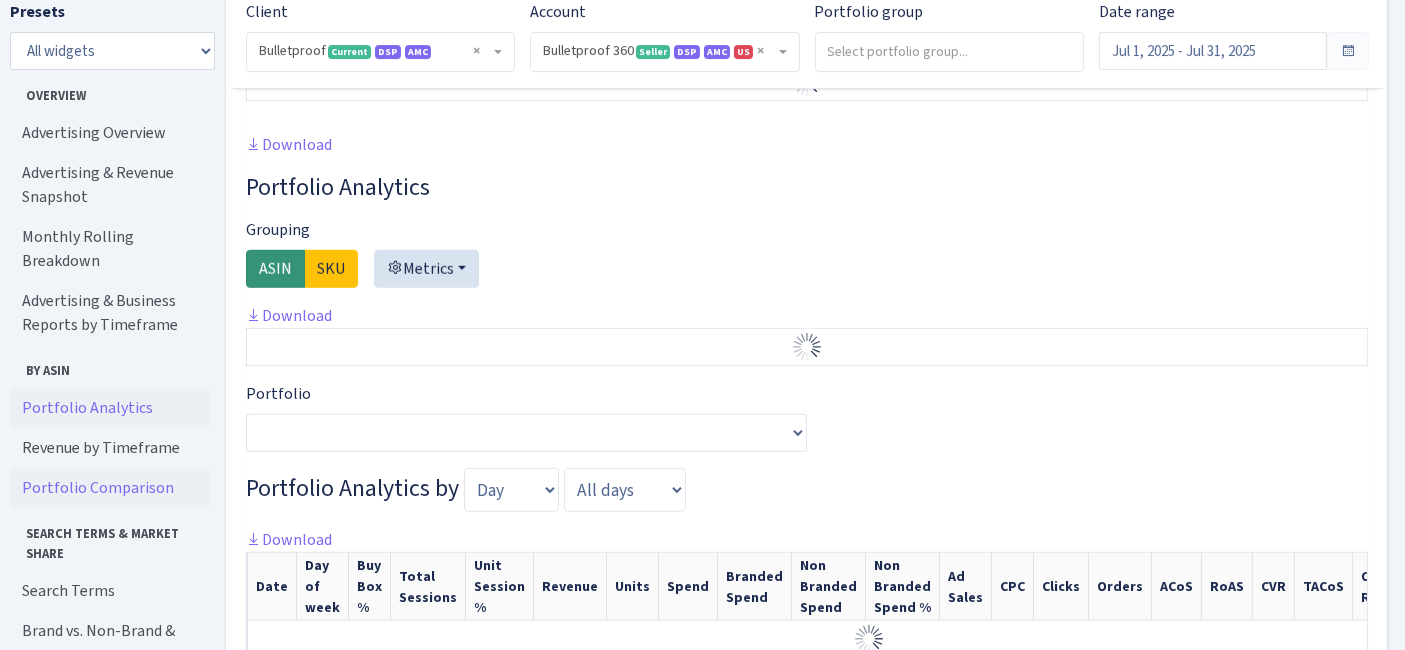 scroll, scrollTop: 1468, scrollLeft: 0, axis: vertical 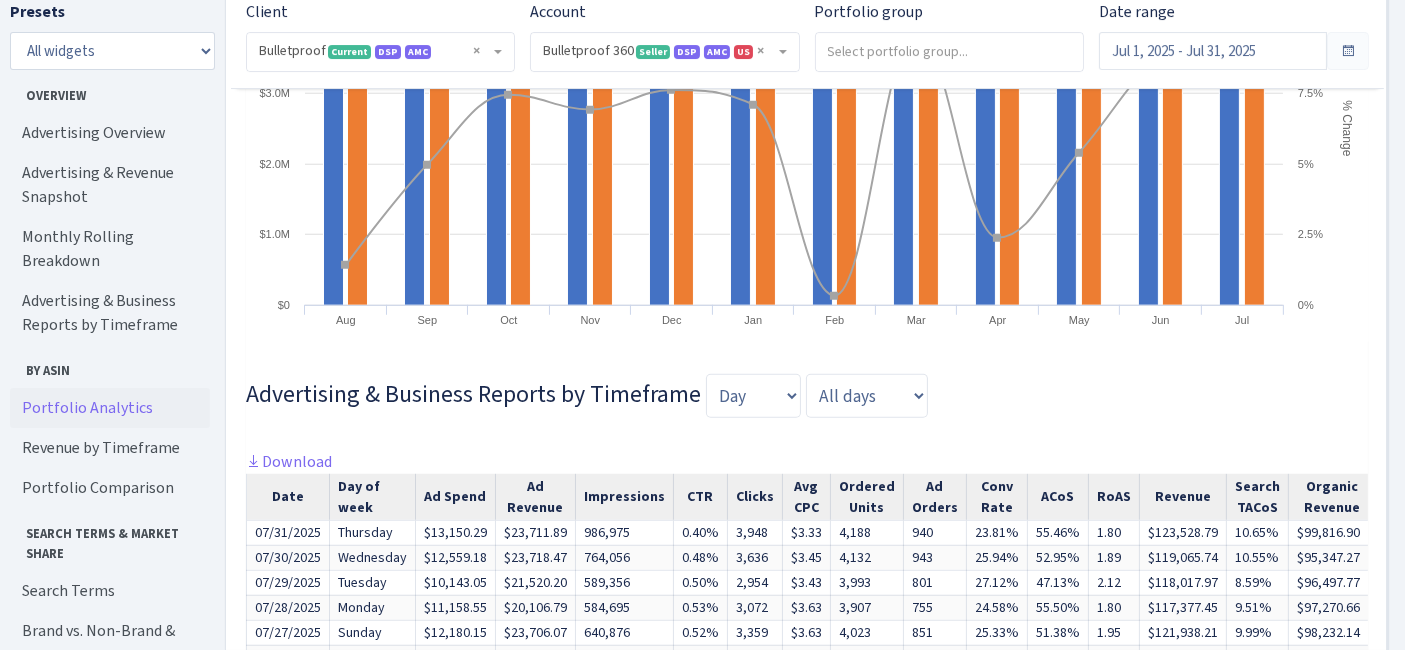 click on "Portfolio Analytics" at bounding box center (110, 408) 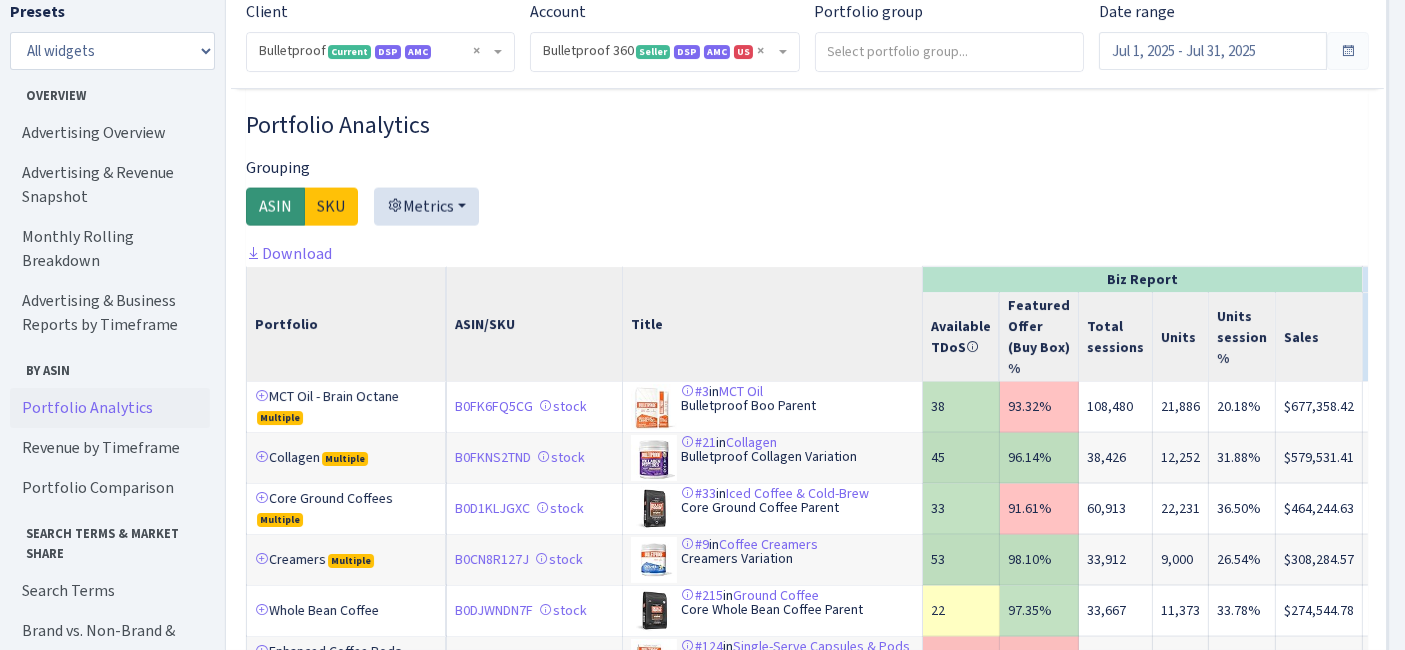 scroll, scrollTop: 3034, scrollLeft: 0, axis: vertical 